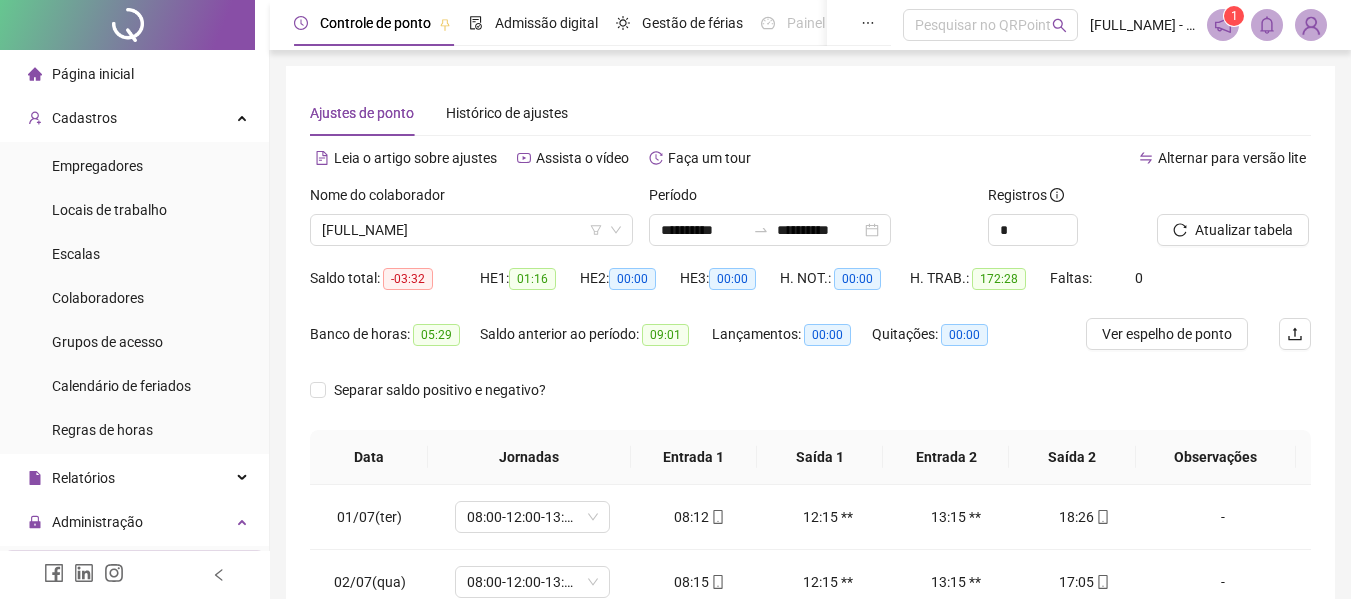 scroll, scrollTop: 378, scrollLeft: 0, axis: vertical 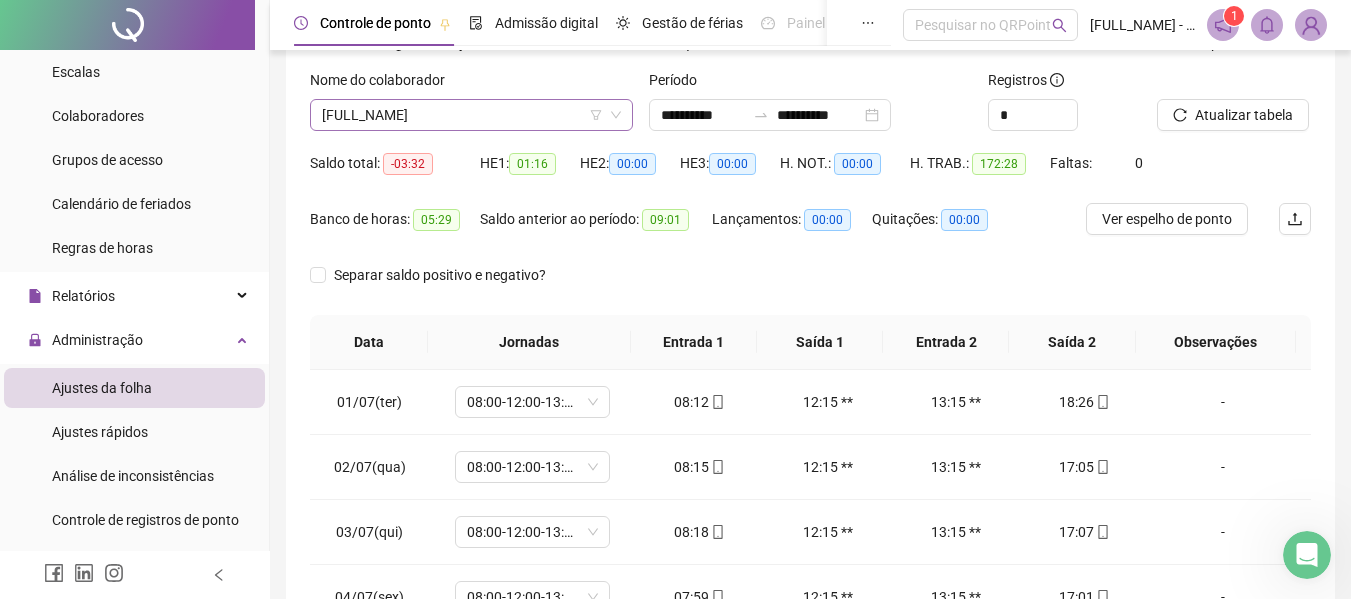 click 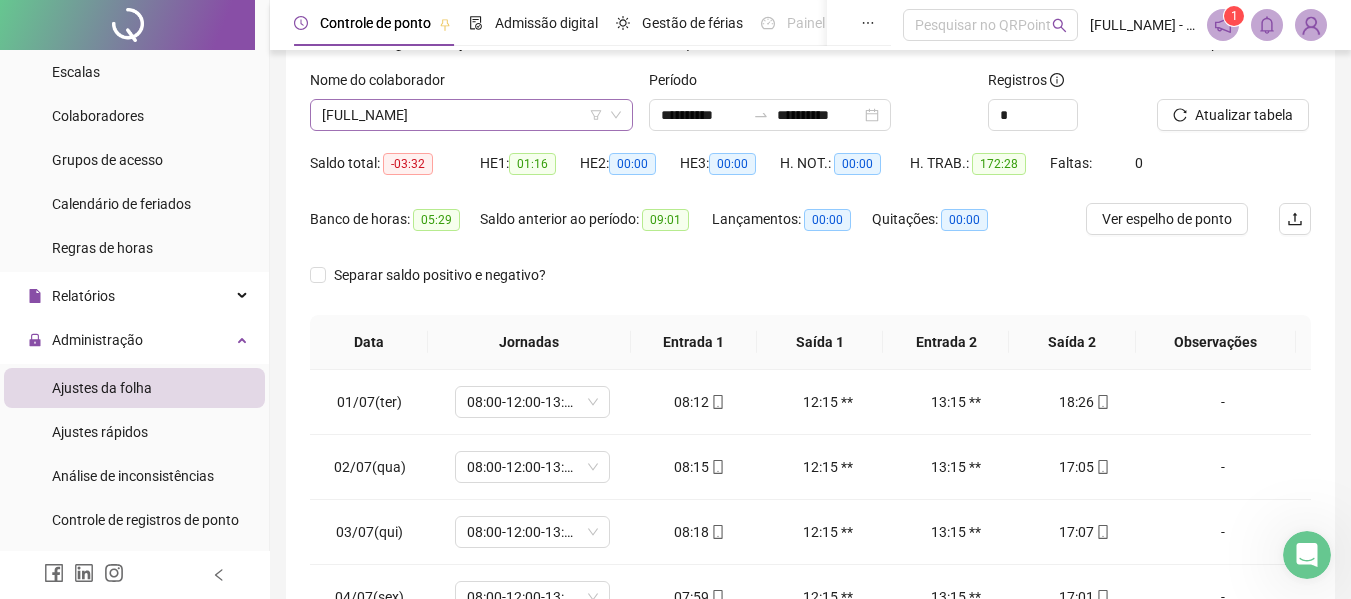 click 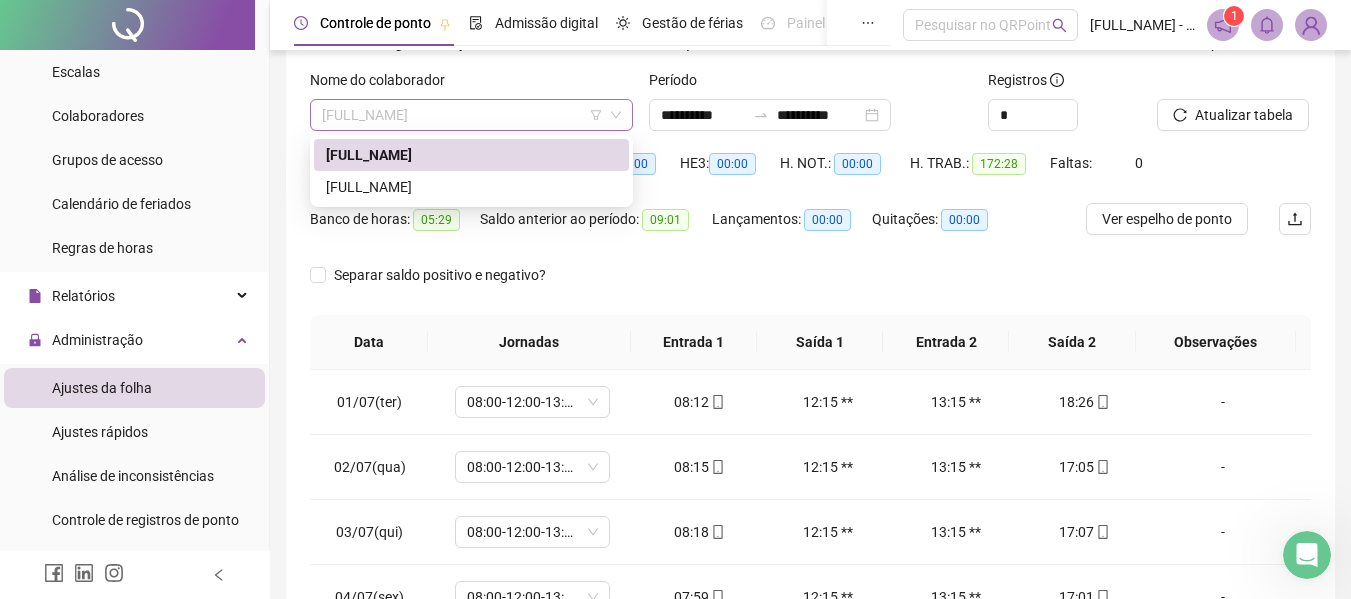 click on "[FULL_NAME]" at bounding box center [471, 115] 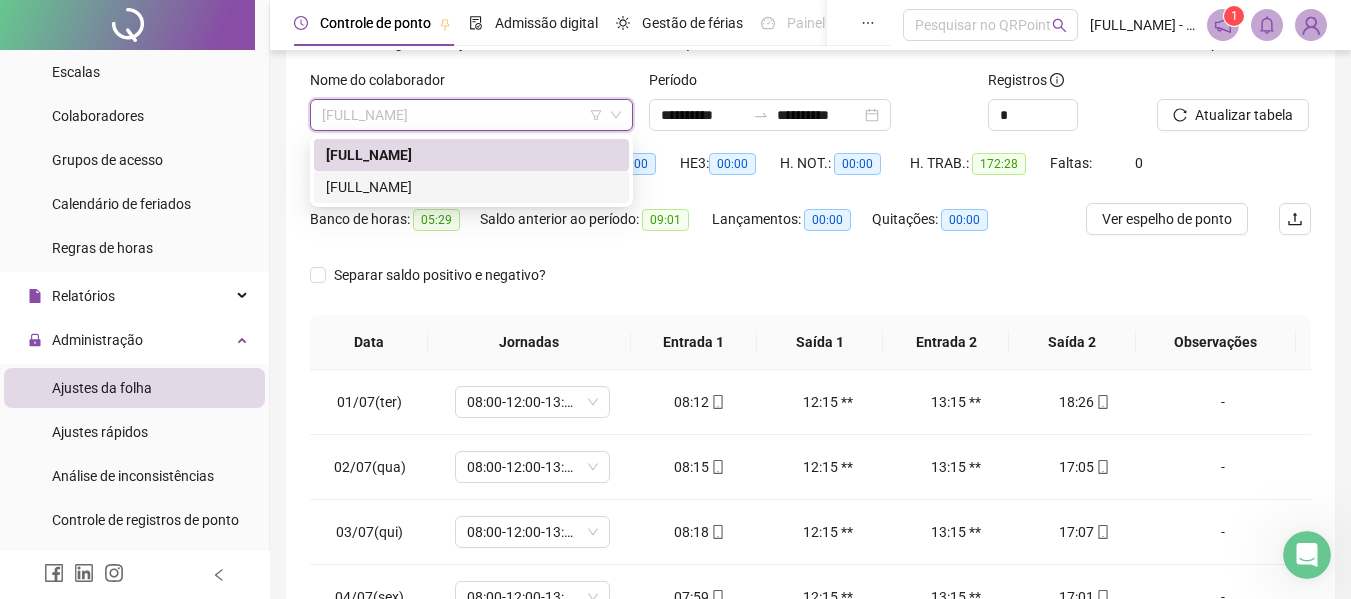 click on "[FULL_NAME]" at bounding box center (471, 187) 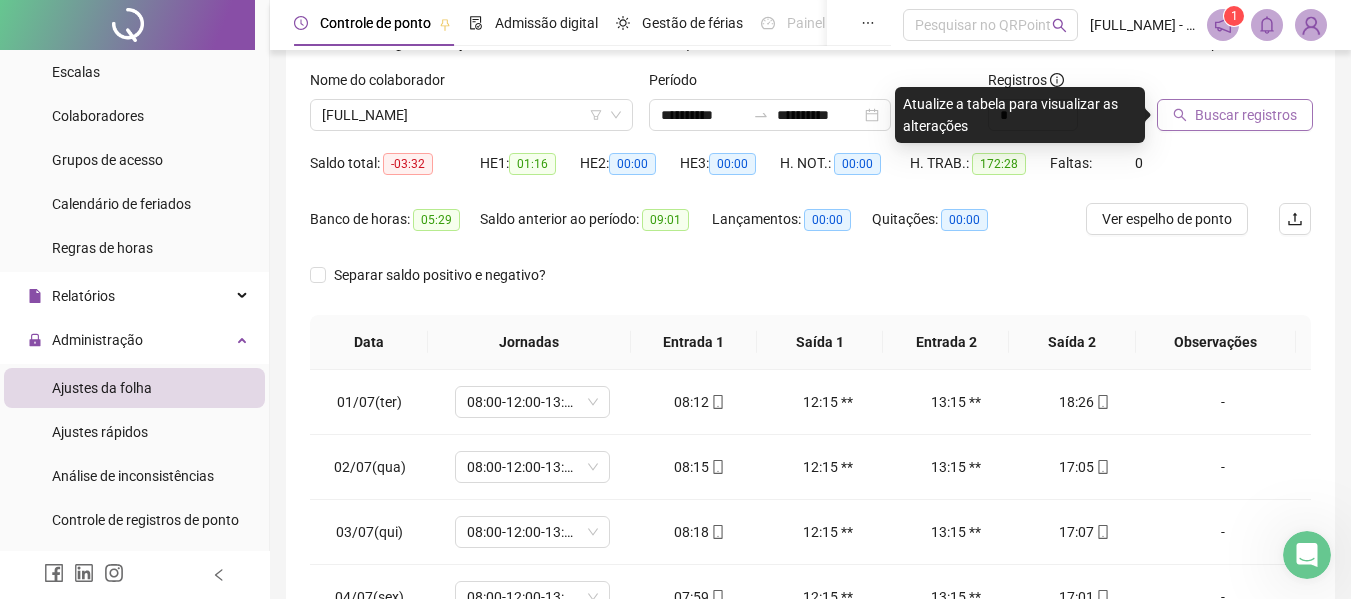 click on "Buscar registros" at bounding box center (1246, 115) 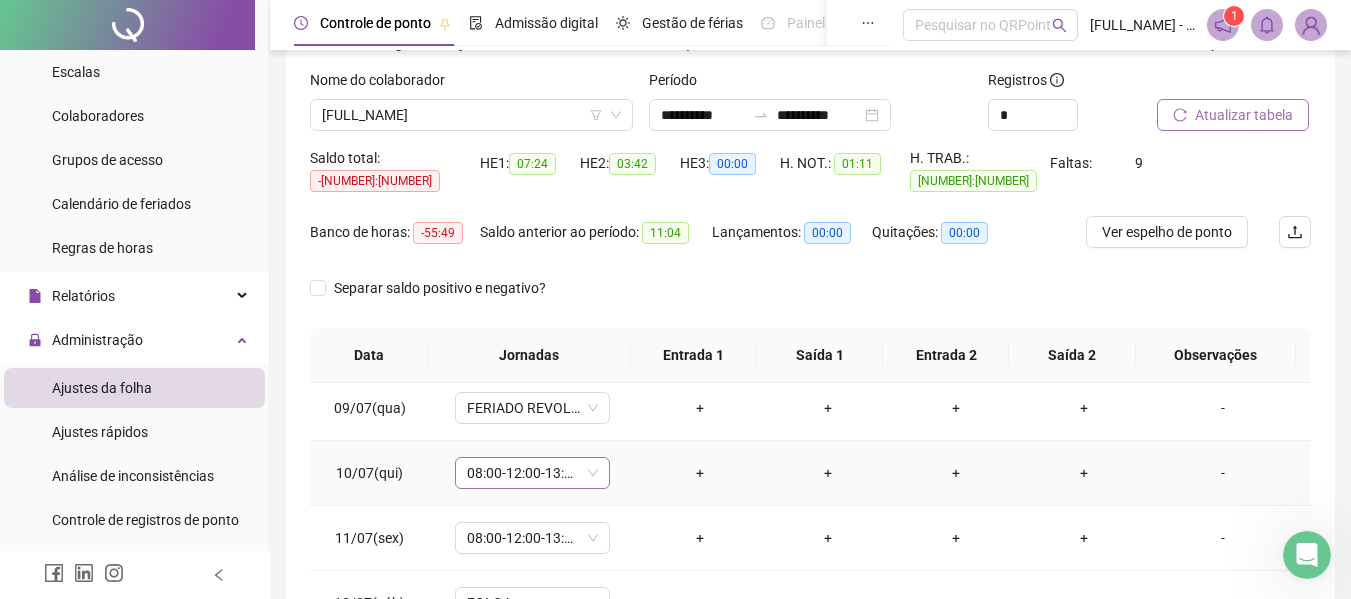 scroll, scrollTop: 512, scrollLeft: 0, axis: vertical 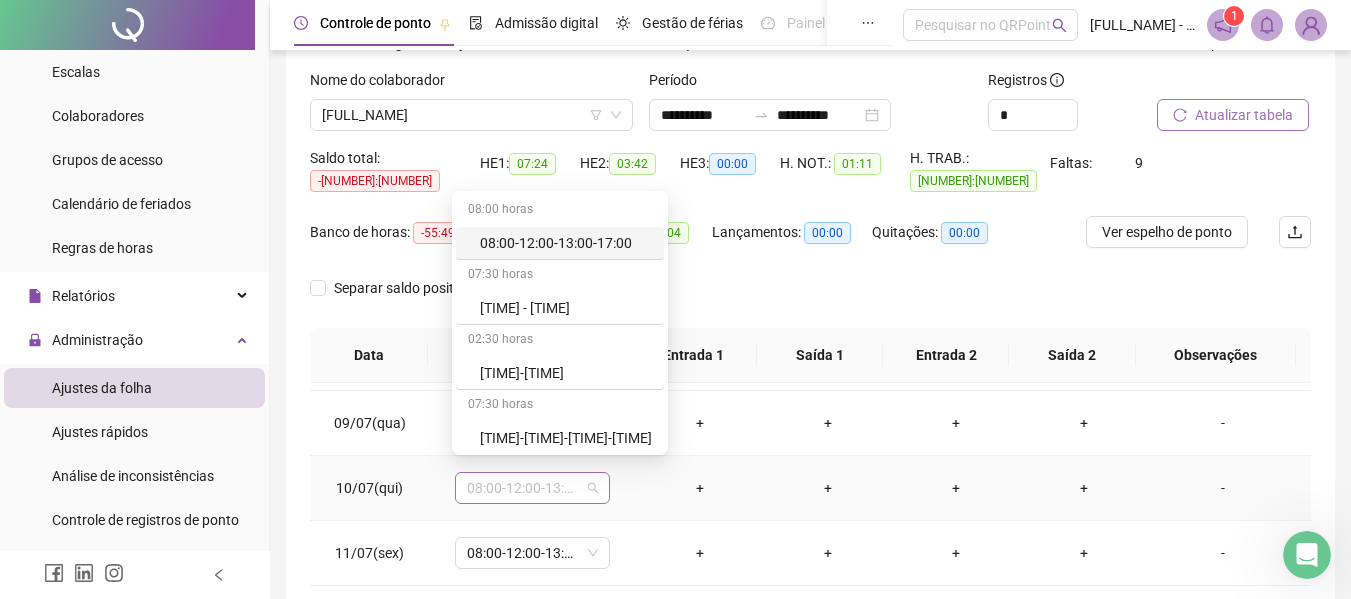 click on "08:00-12:00-13:00-17:00" at bounding box center [532, 488] 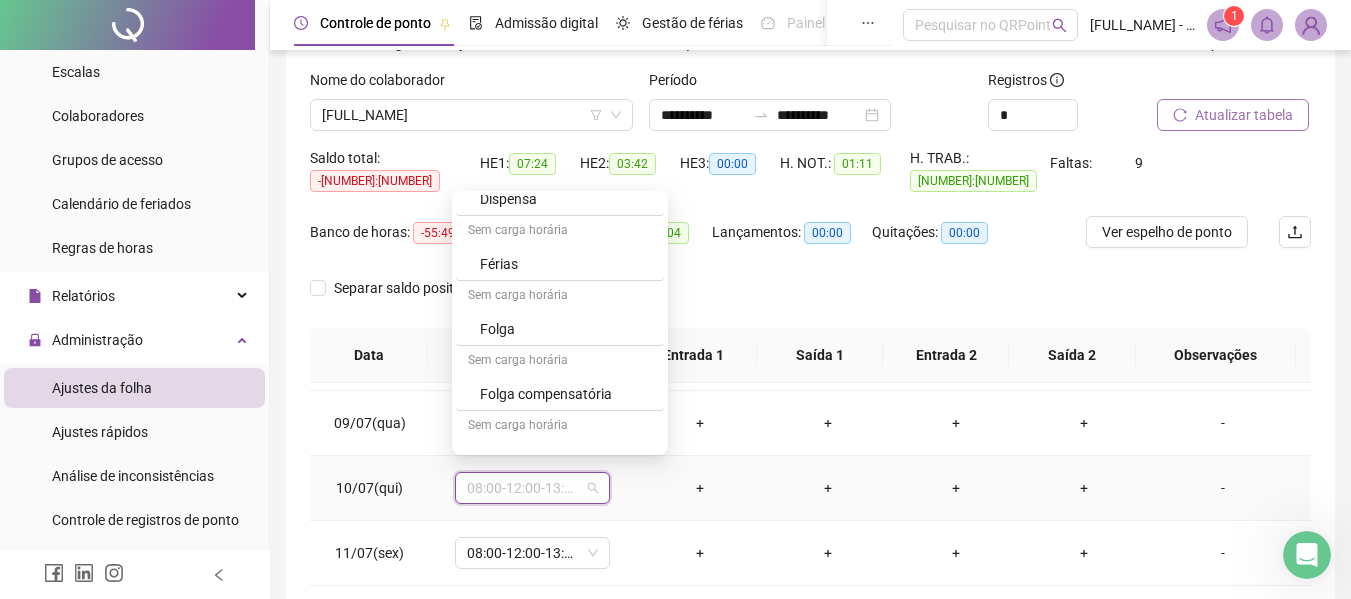 scroll, scrollTop: 305, scrollLeft: 0, axis: vertical 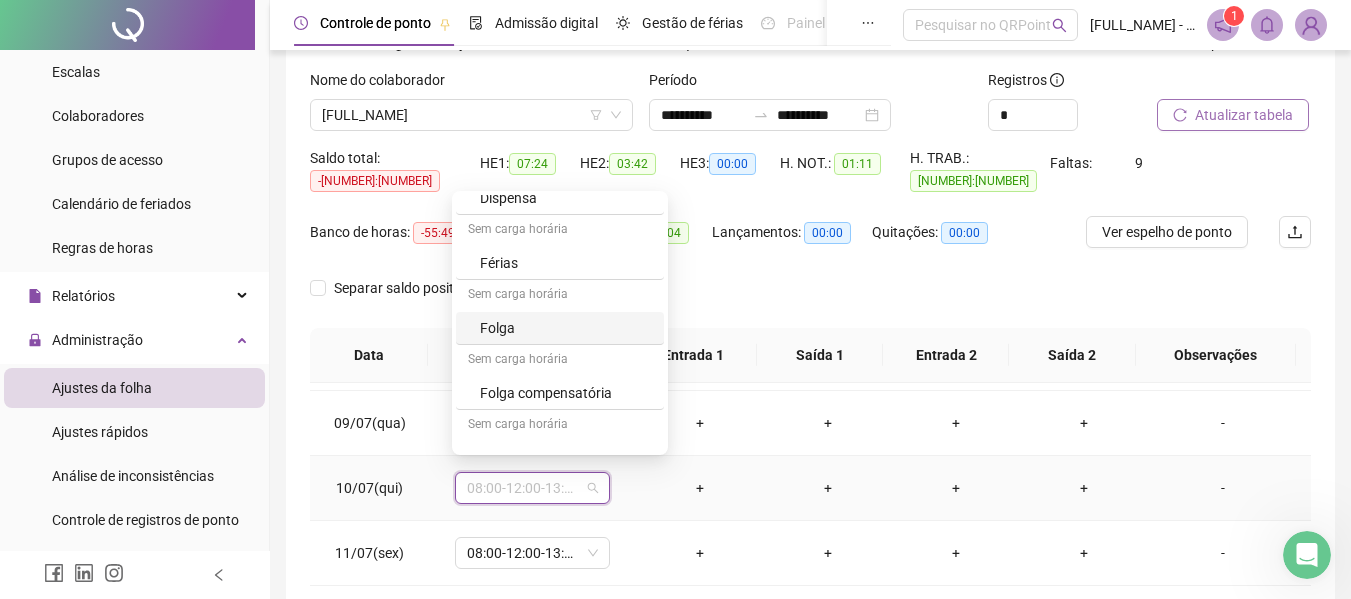 click on "Folga" at bounding box center [566, 328] 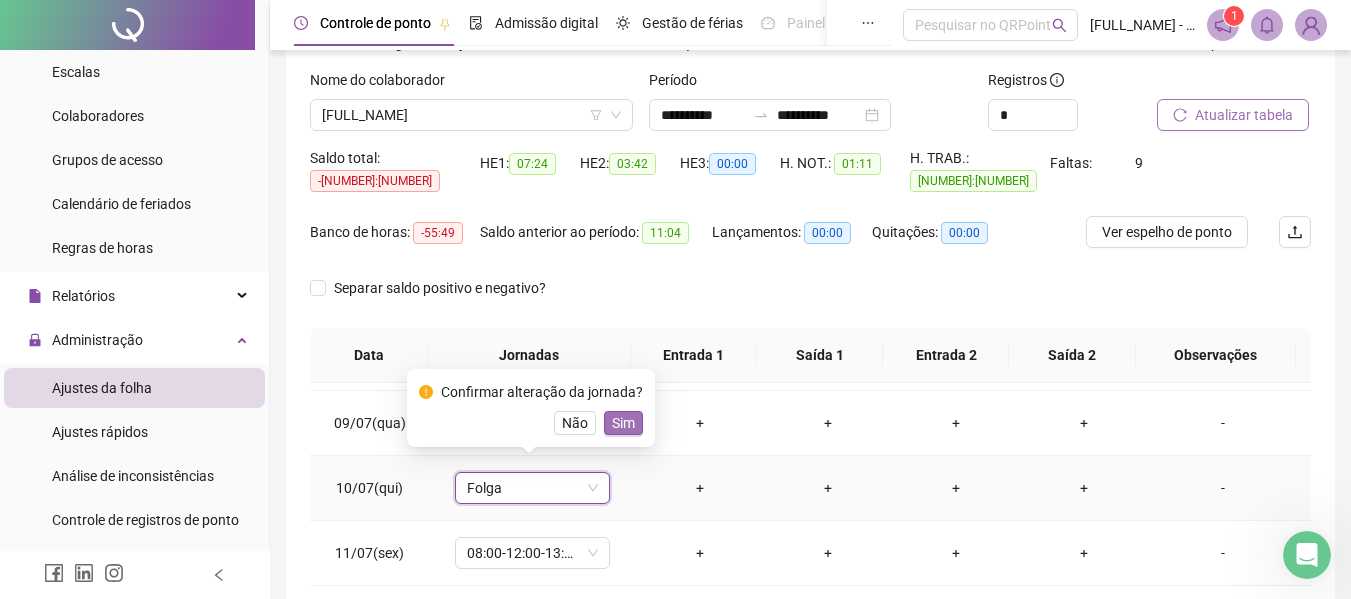 click on "Sim" at bounding box center (623, 423) 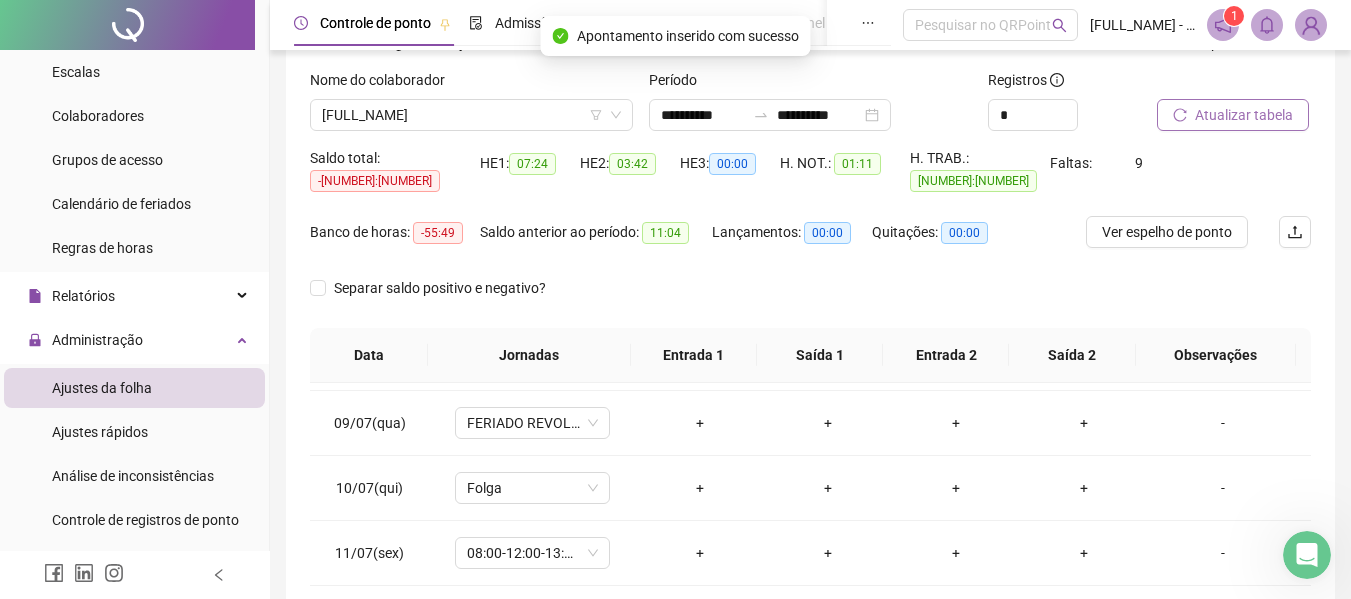 scroll, scrollTop: 0, scrollLeft: 0, axis: both 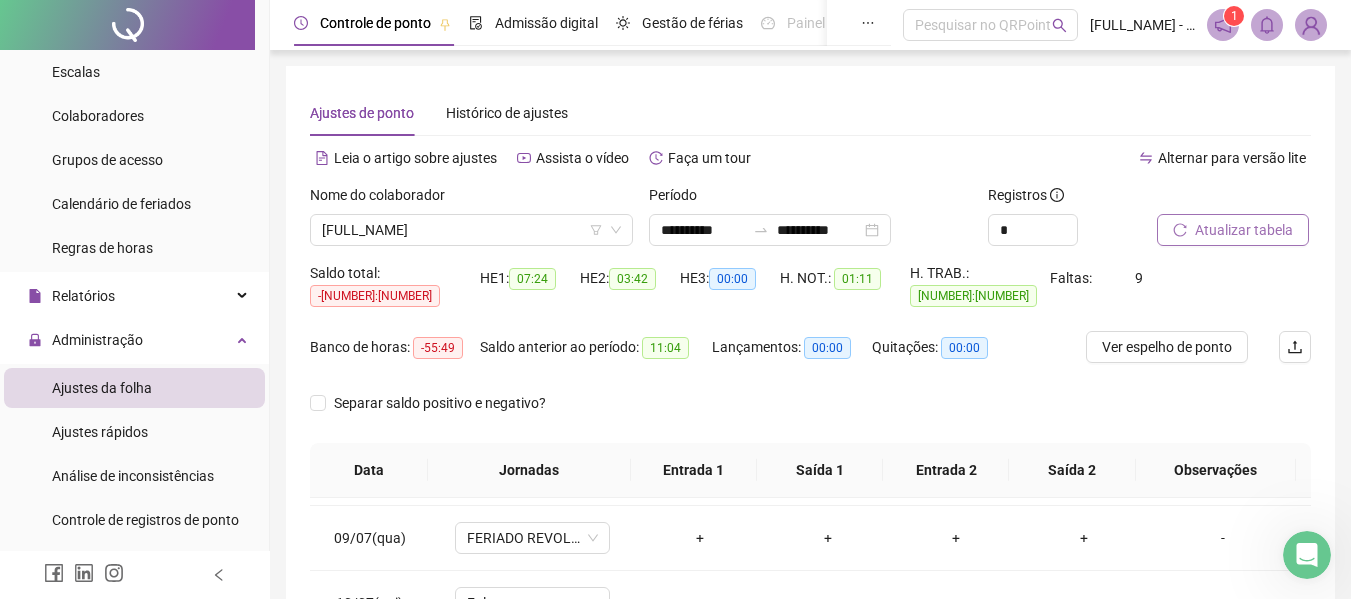 click at bounding box center [1209, 199] 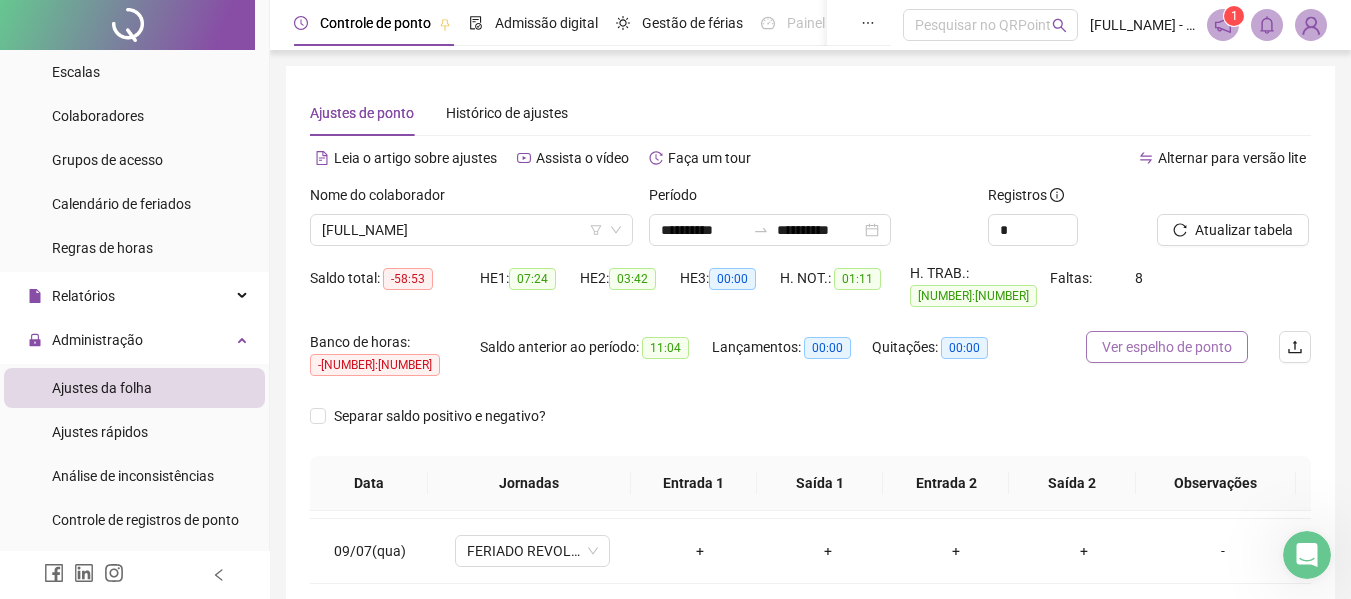 click on "Ver espelho de ponto" at bounding box center [1167, 347] 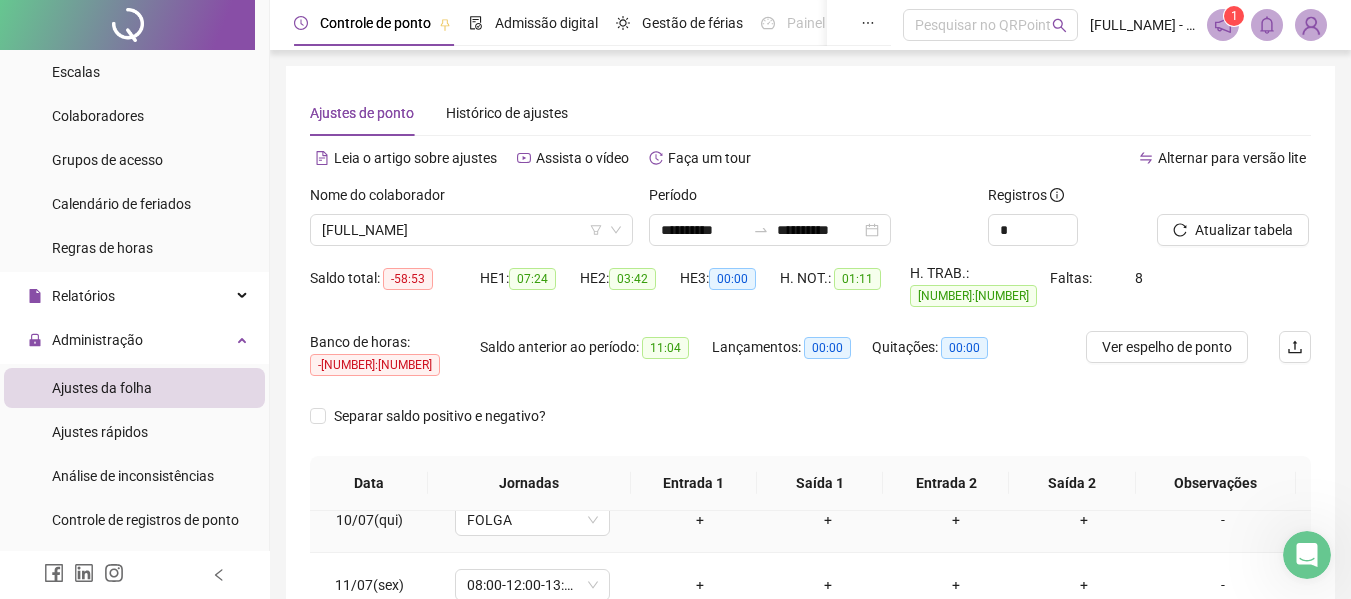 scroll, scrollTop: 599, scrollLeft: 0, axis: vertical 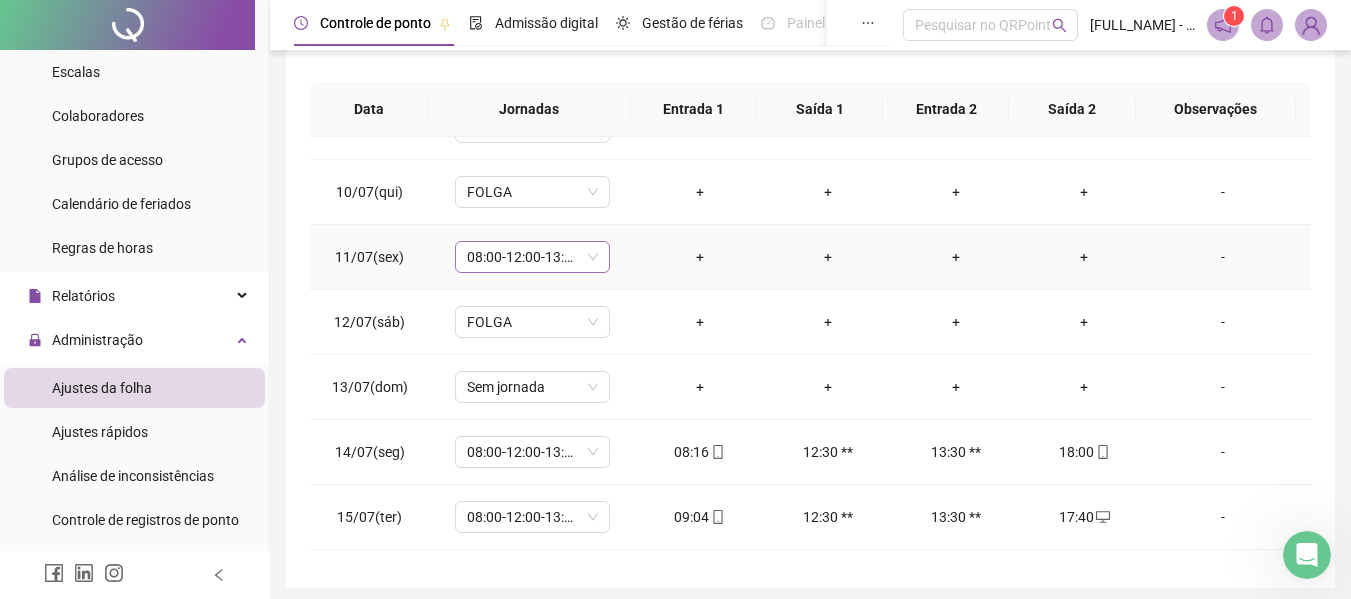 click on "08:00-12:00-13:00-17:00" at bounding box center [532, 257] 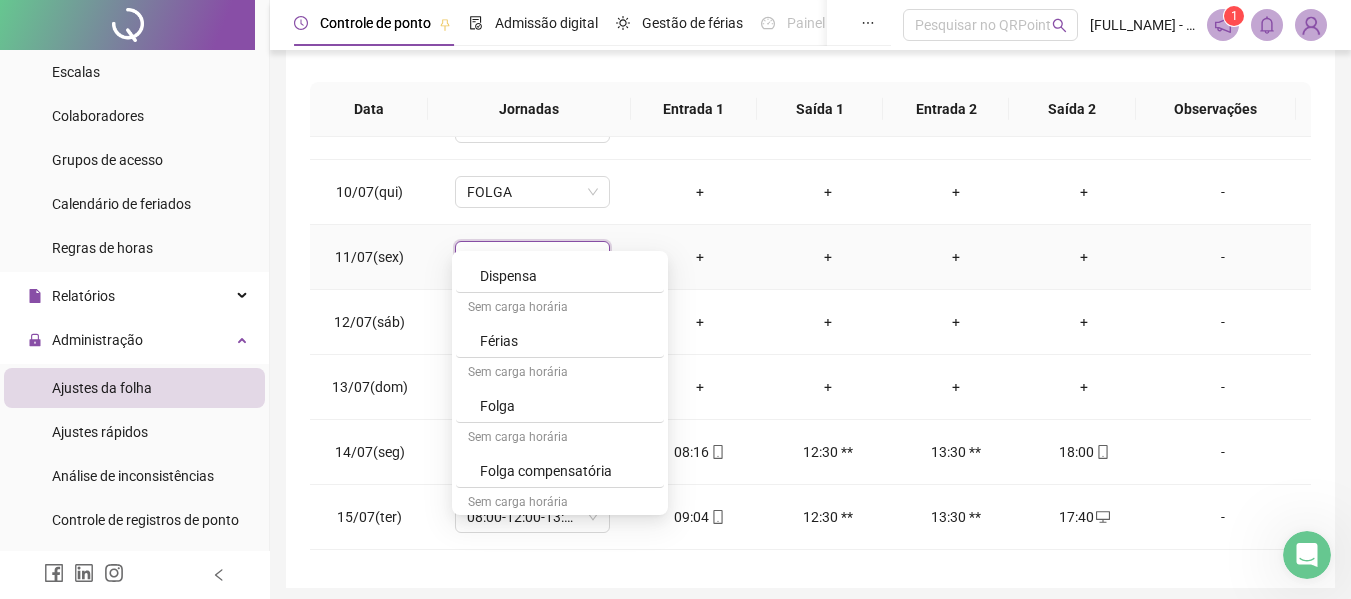 scroll, scrollTop: 293, scrollLeft: 0, axis: vertical 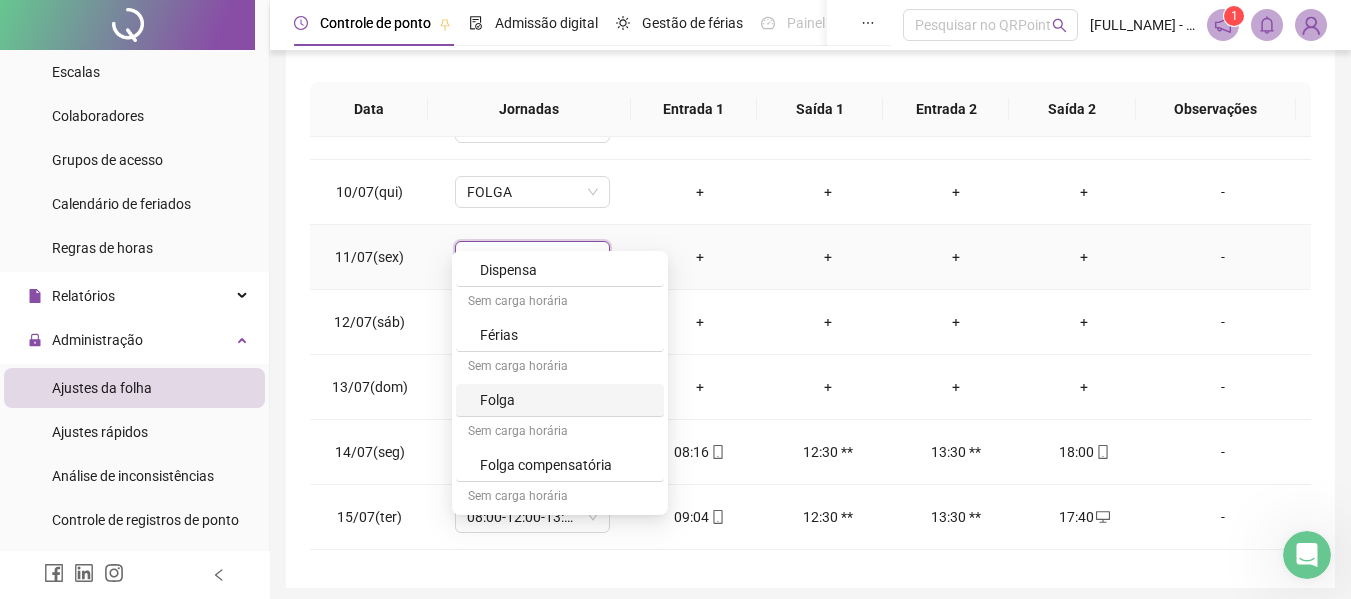 click on "Folga" at bounding box center (566, 400) 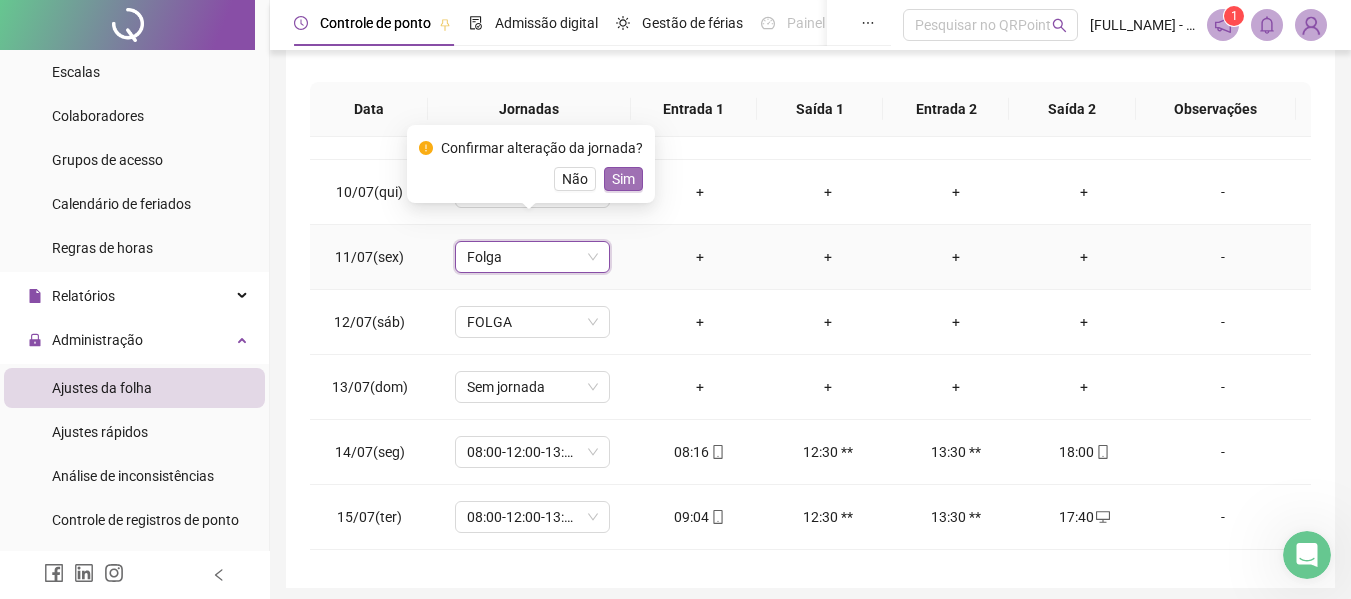 click on "Sim" at bounding box center [623, 179] 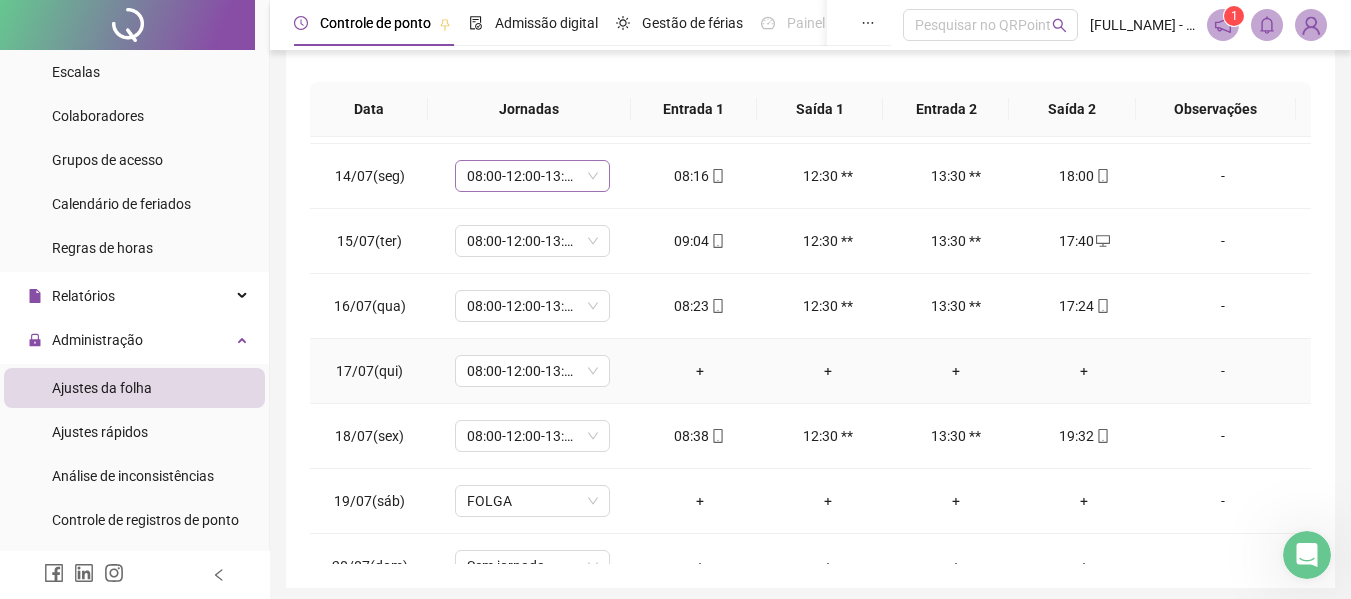 scroll, scrollTop: 843, scrollLeft: 0, axis: vertical 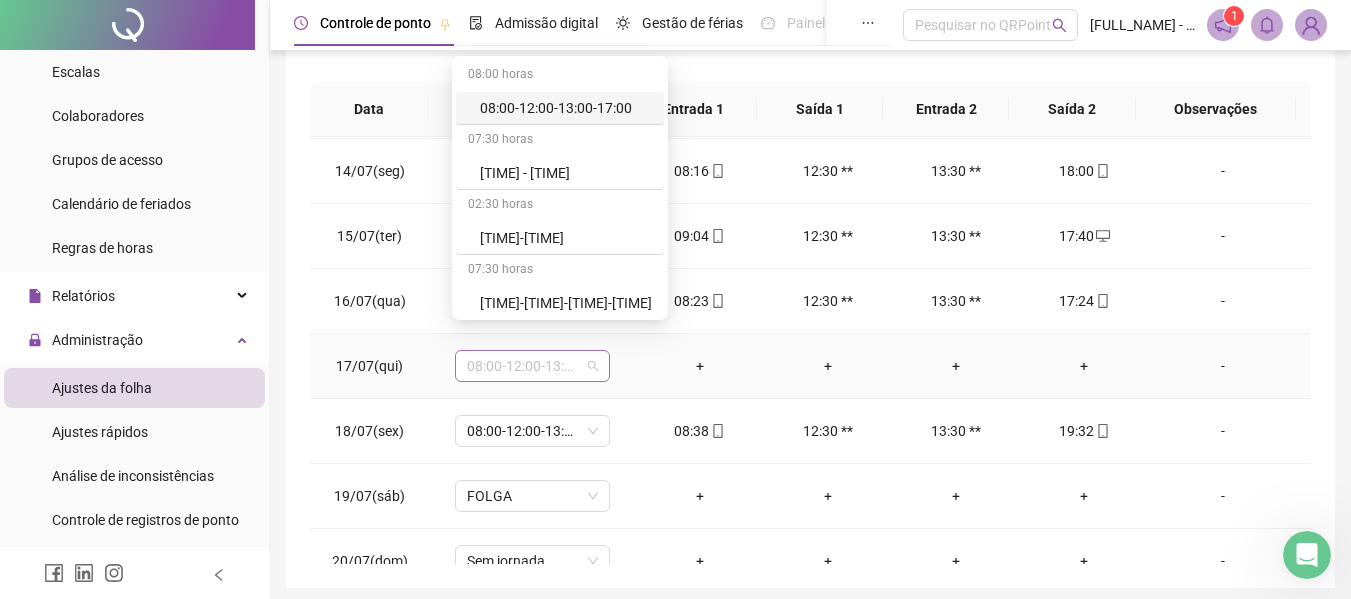 click on "08:00-12:00-13:00-17:00" at bounding box center [532, 366] 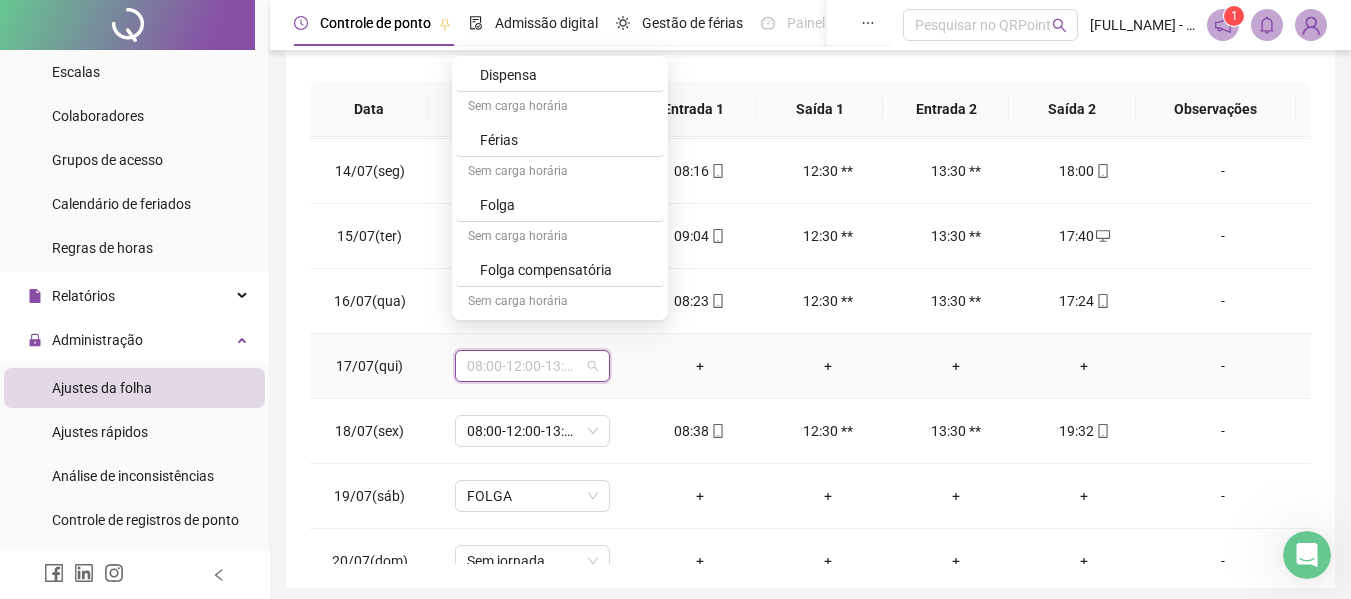 scroll, scrollTop: 329, scrollLeft: 0, axis: vertical 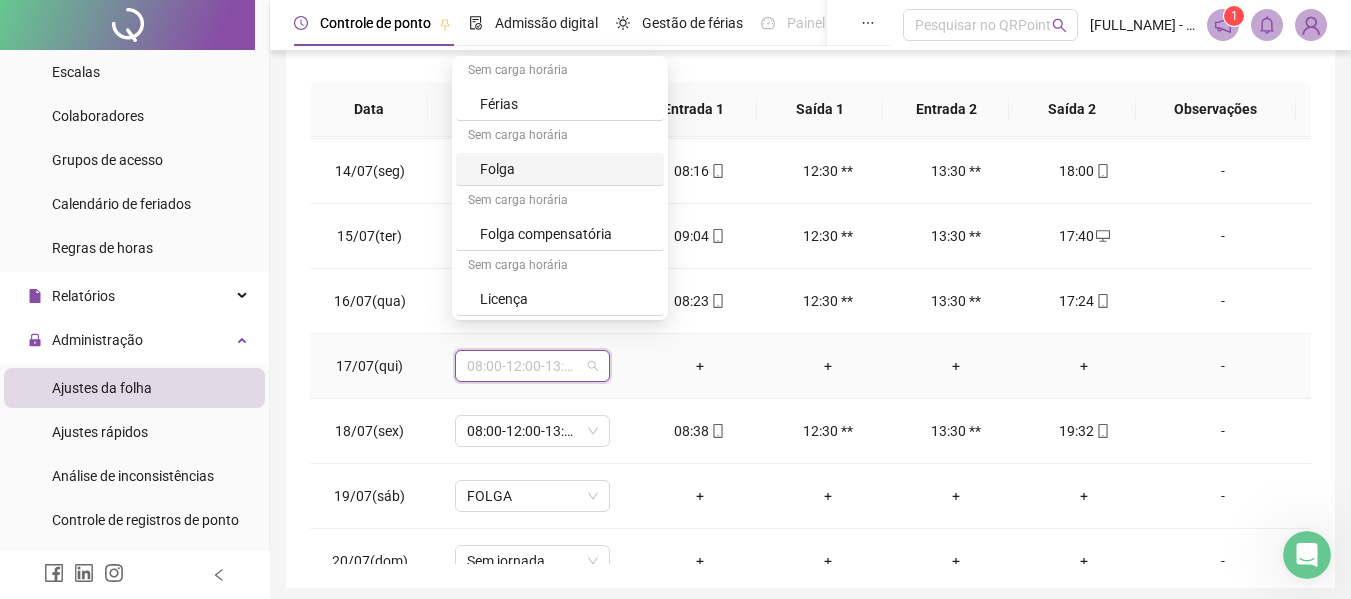 click on "Folga" at bounding box center (566, 169) 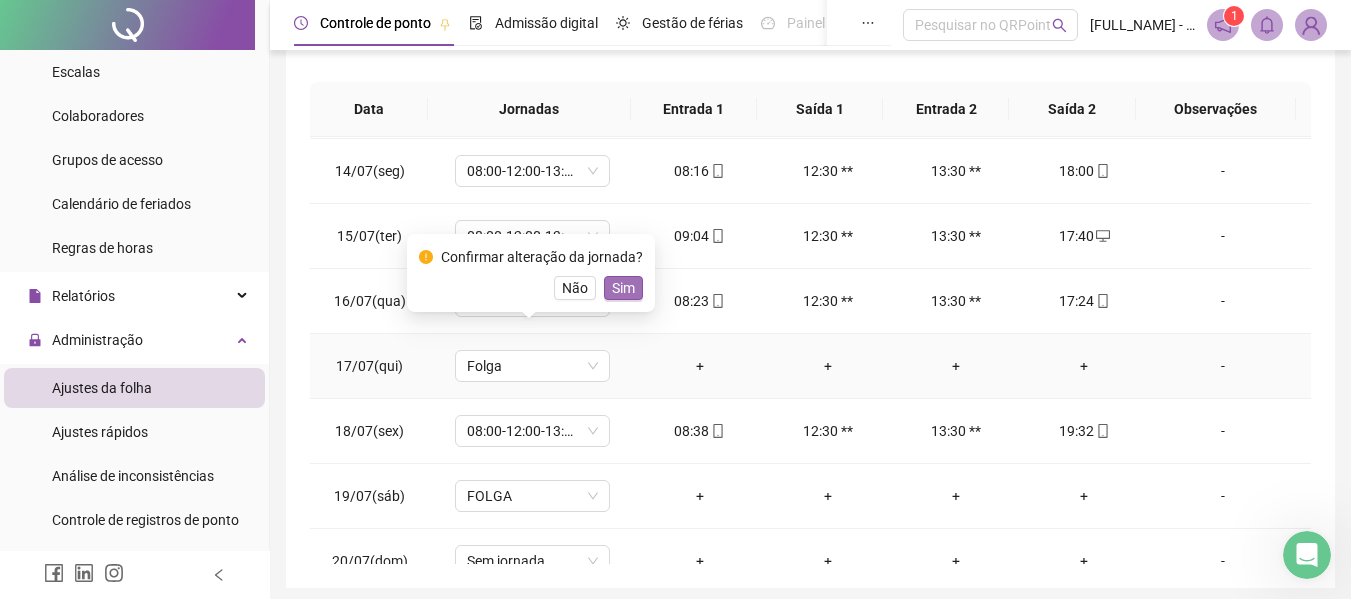 click on "Sim" at bounding box center [623, 288] 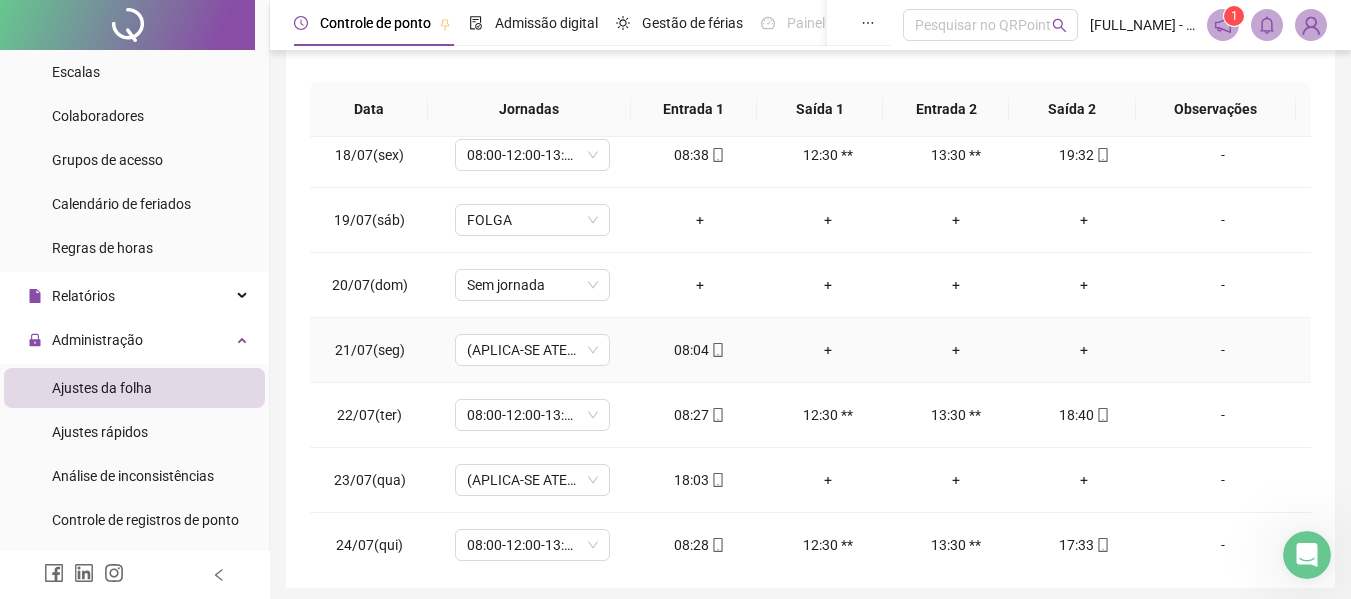 scroll, scrollTop: 1122, scrollLeft: 0, axis: vertical 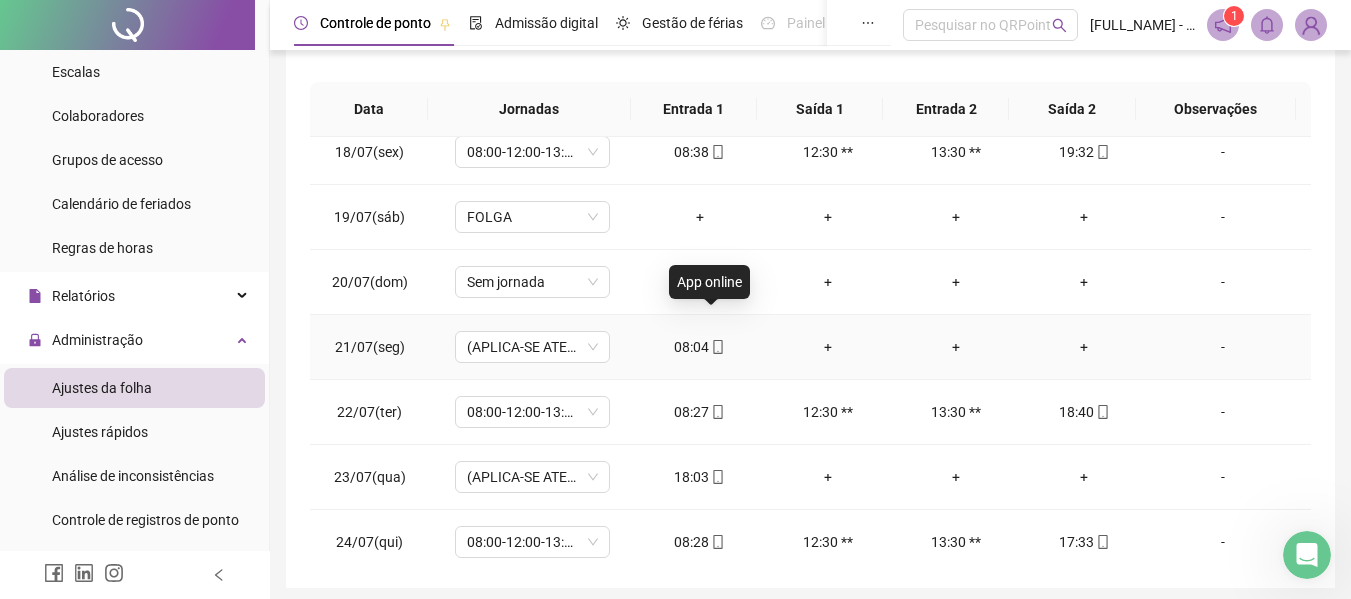 click 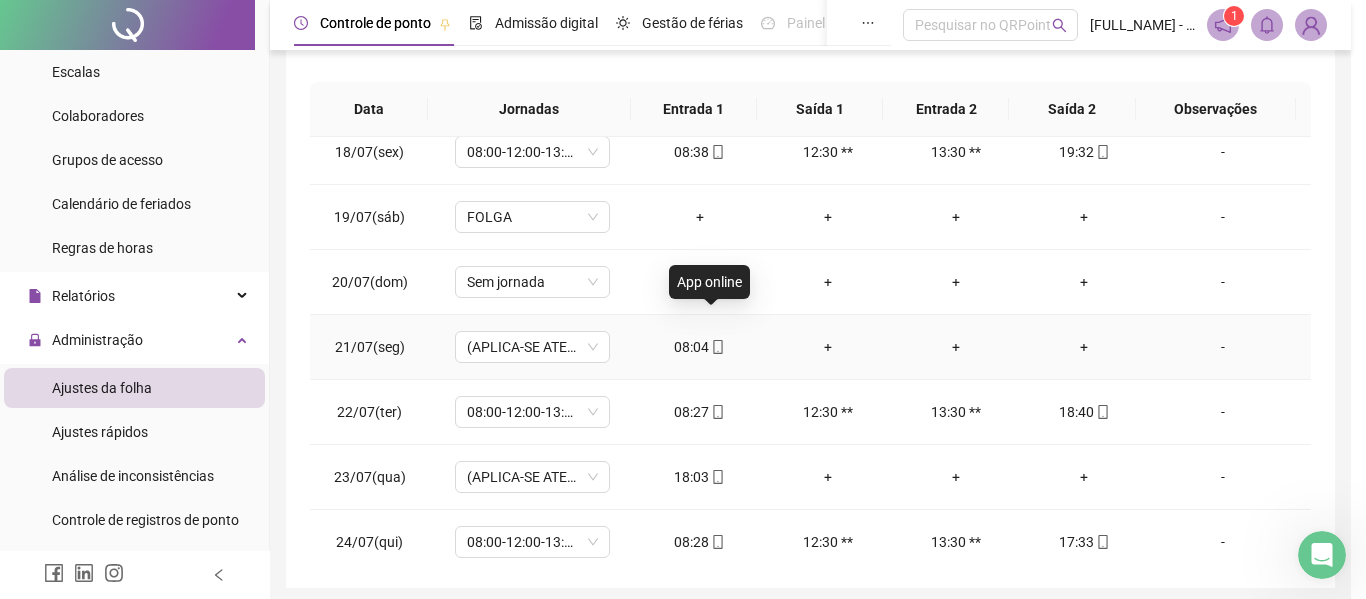 type on "**********" 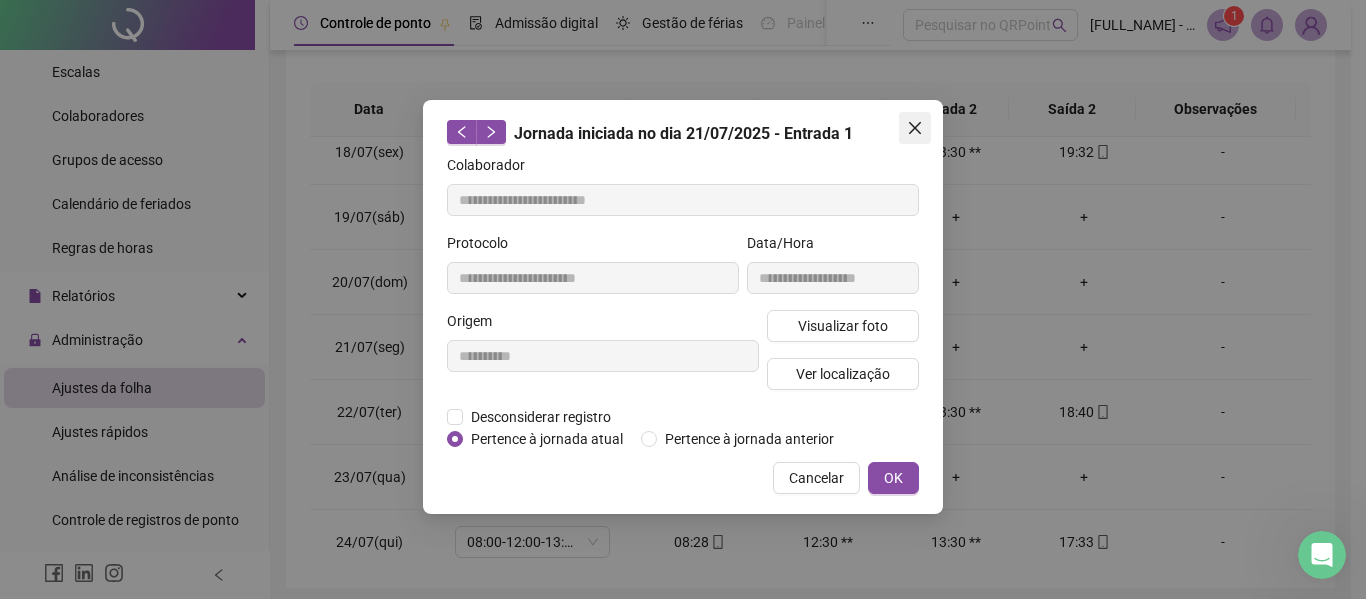 click 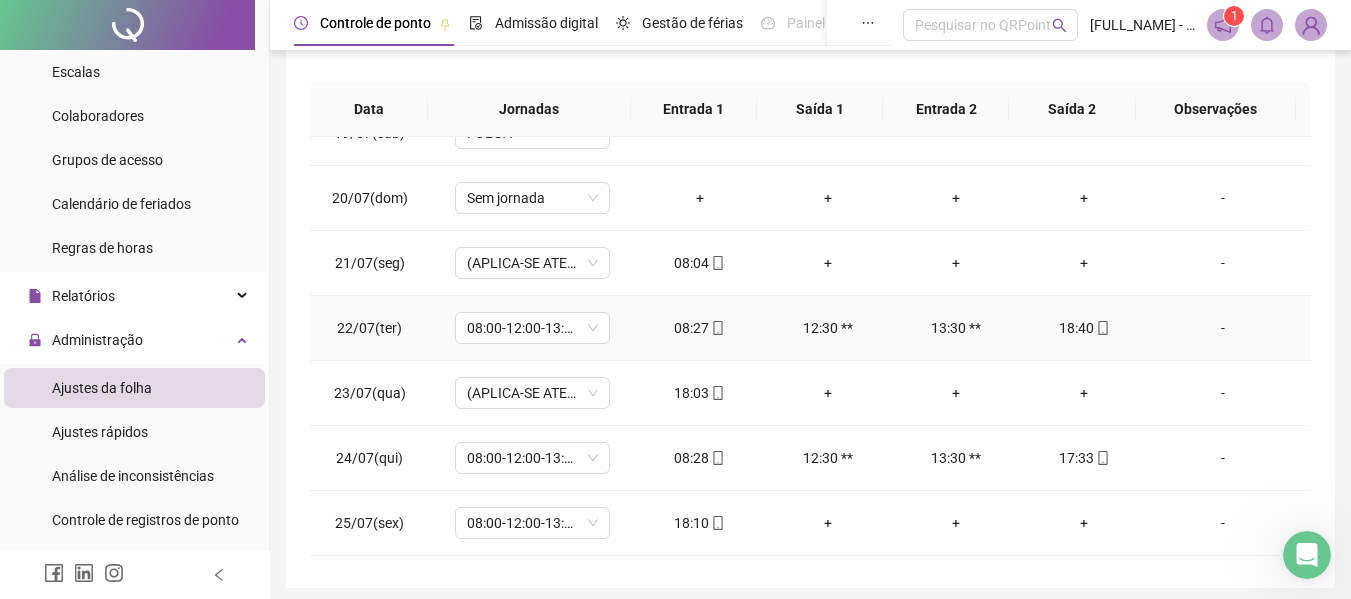 scroll, scrollTop: 1210, scrollLeft: 0, axis: vertical 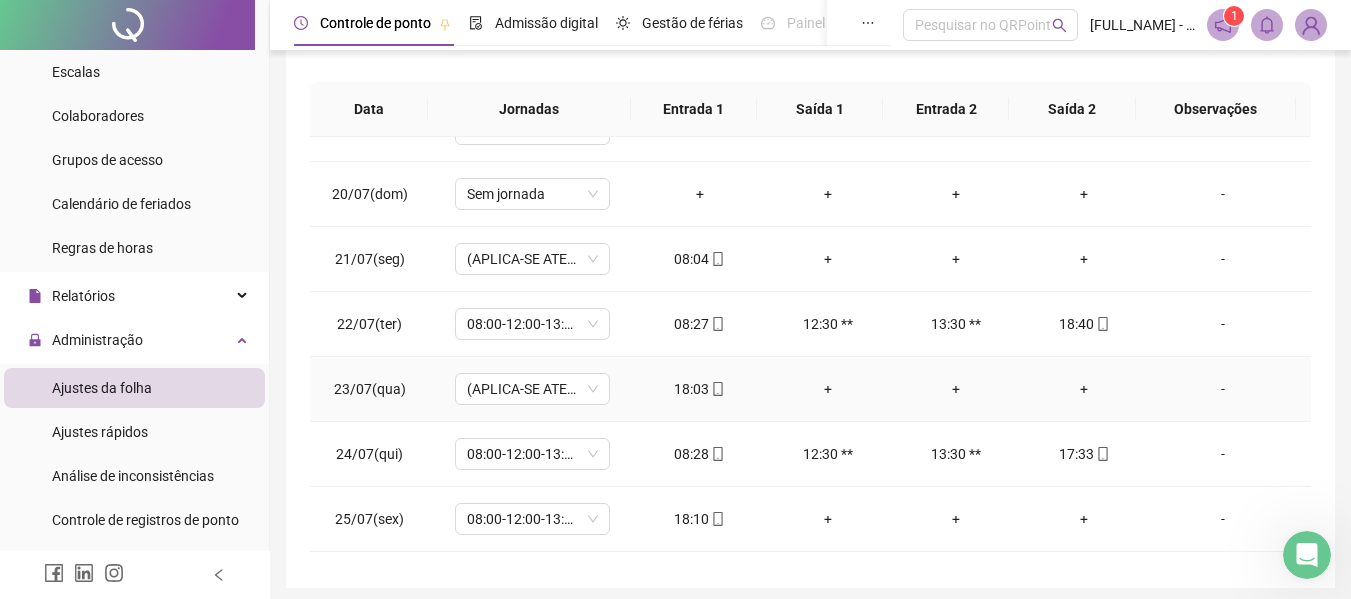 click on "+" at bounding box center [828, 389] 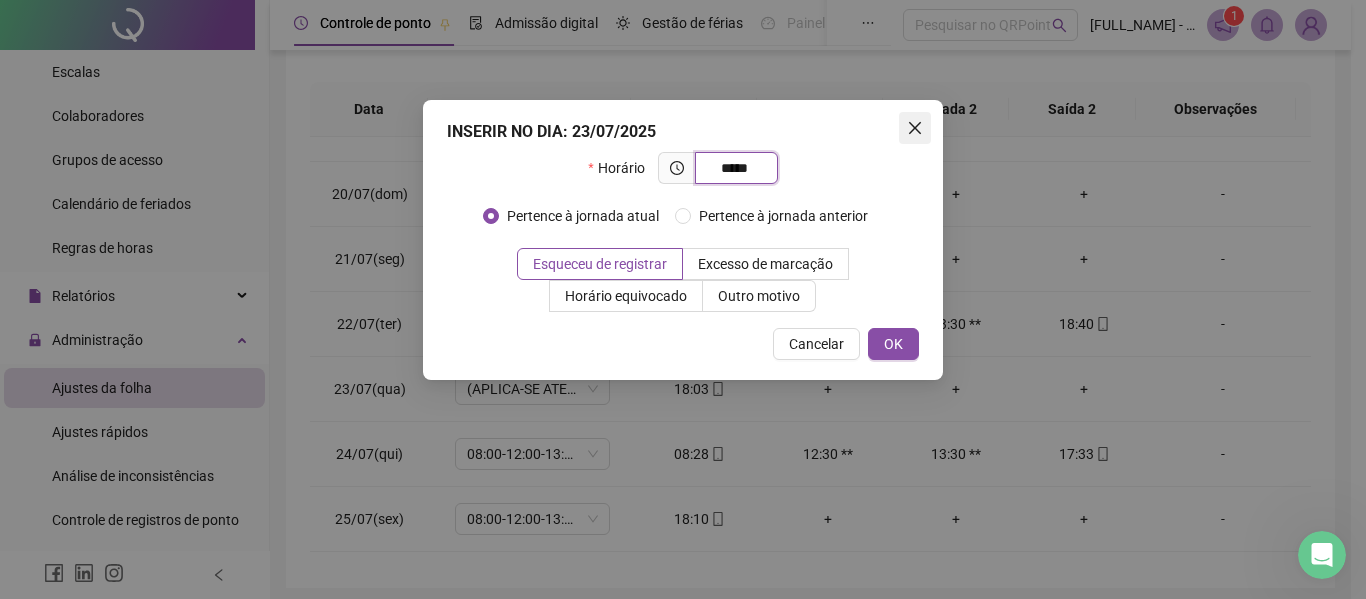 type on "*****" 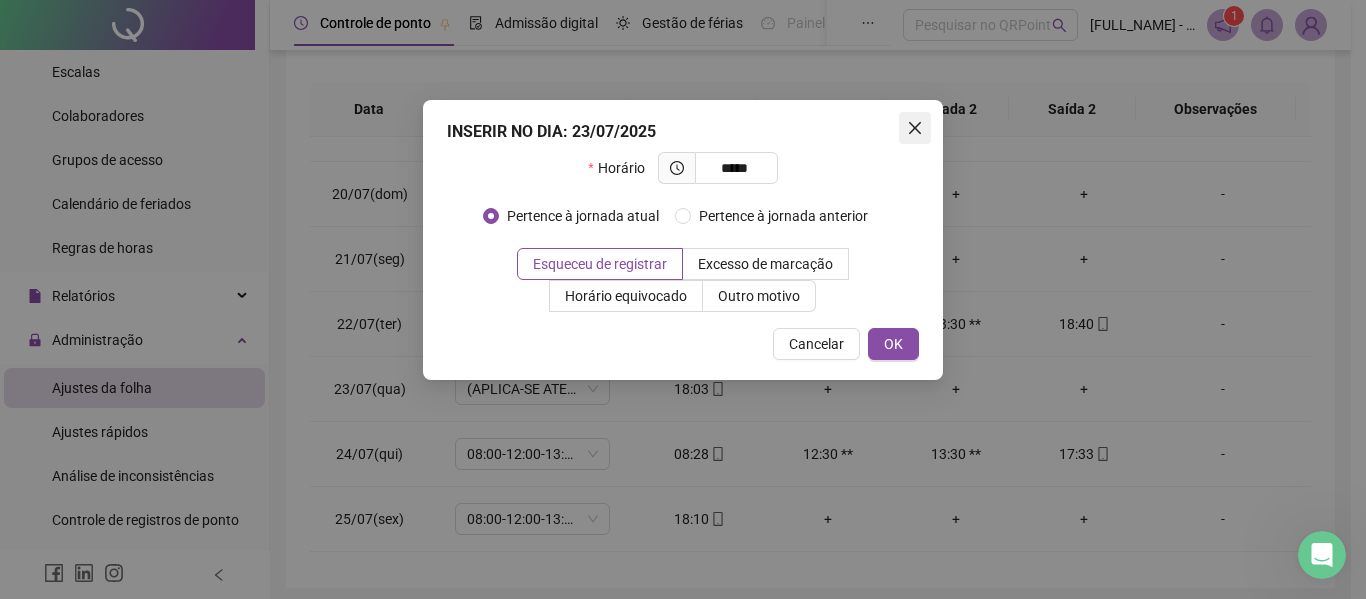 click 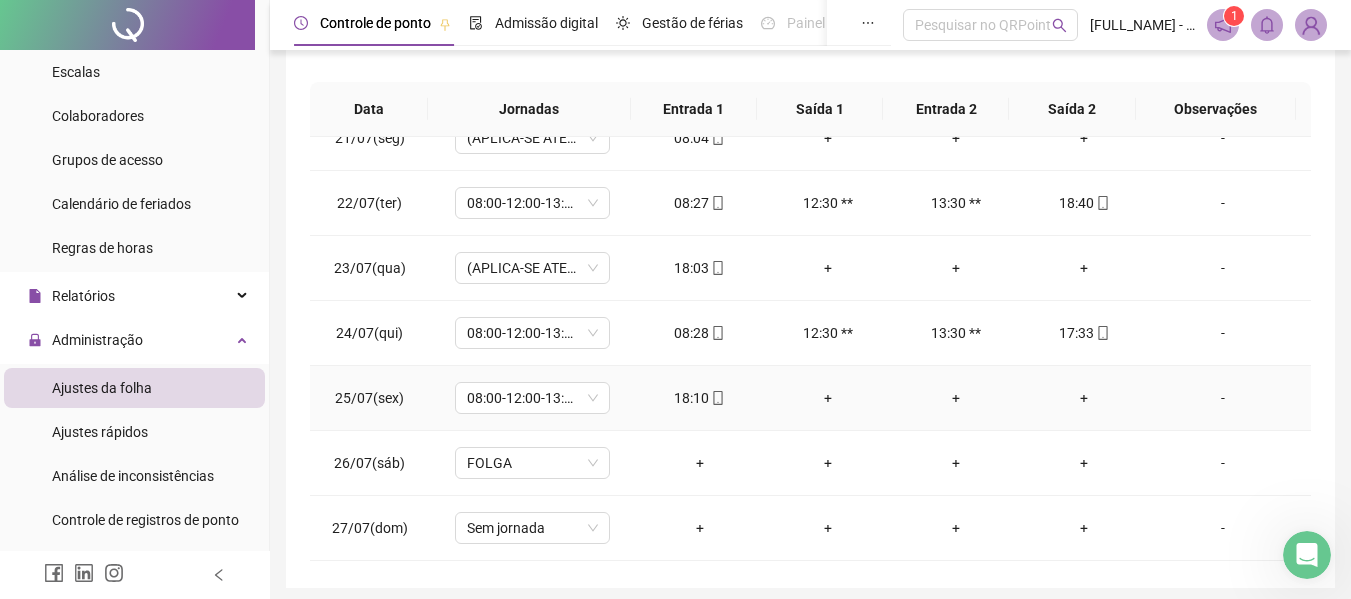 scroll, scrollTop: 1366, scrollLeft: 0, axis: vertical 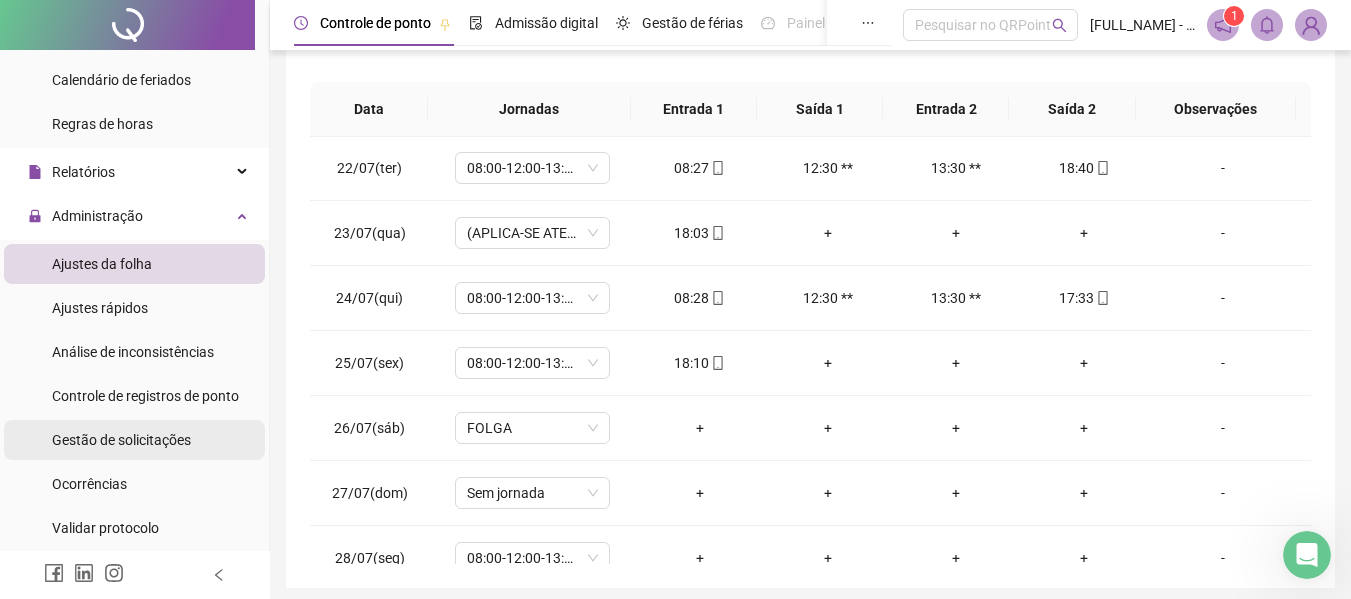 drag, startPoint x: 147, startPoint y: 433, endPoint x: 69, endPoint y: 437, distance: 78.10249 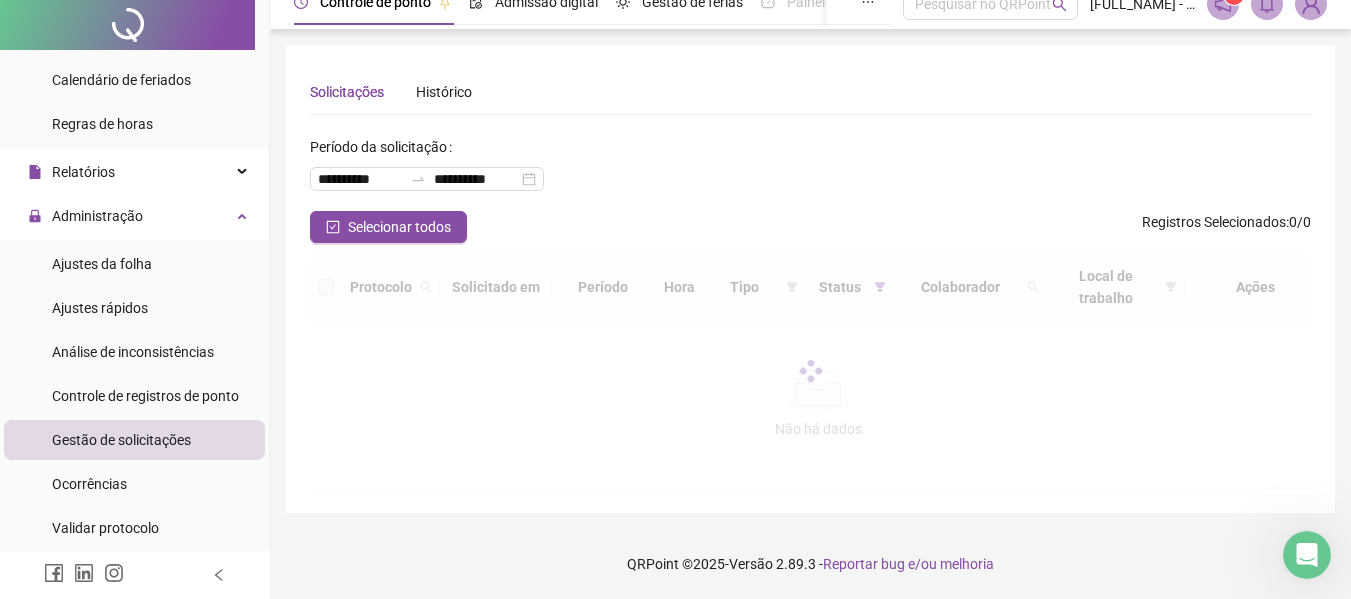 scroll, scrollTop: 0, scrollLeft: 0, axis: both 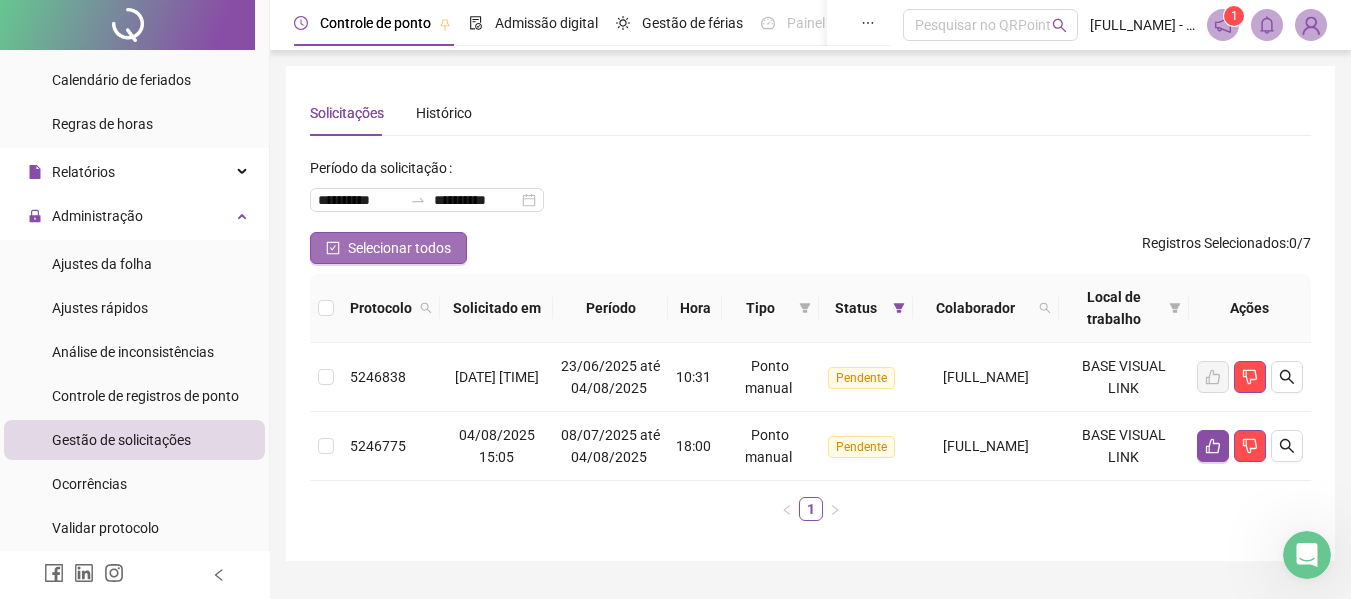 click 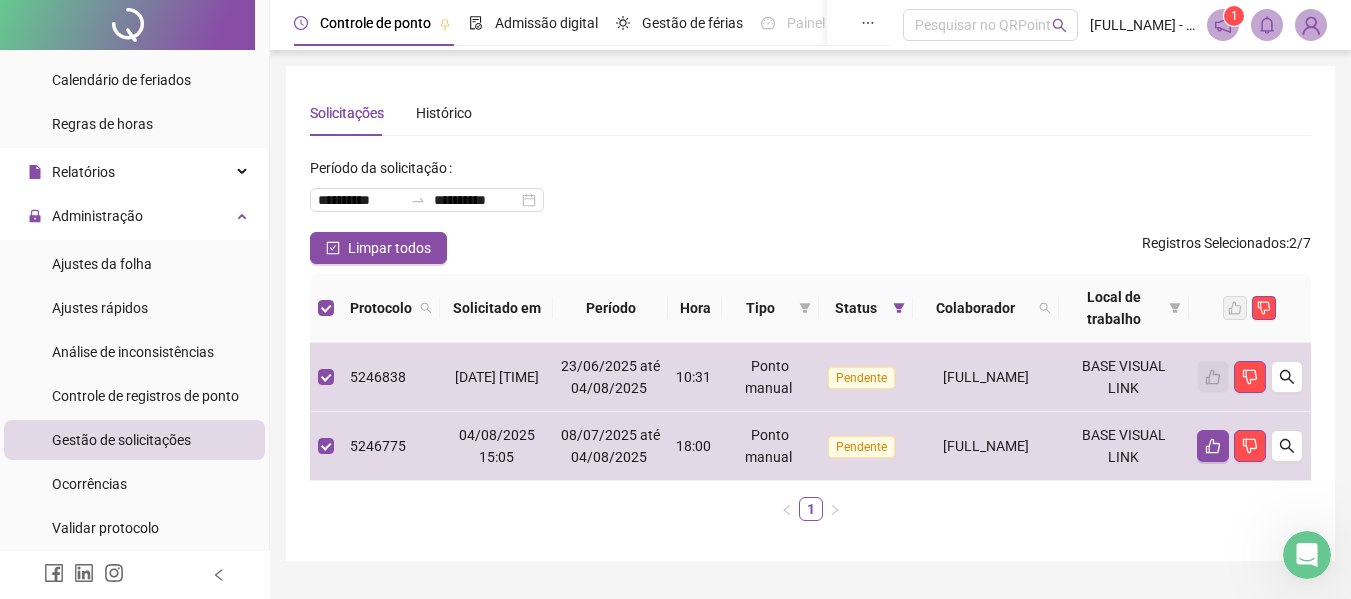 click on "**********" at bounding box center [810, 192] 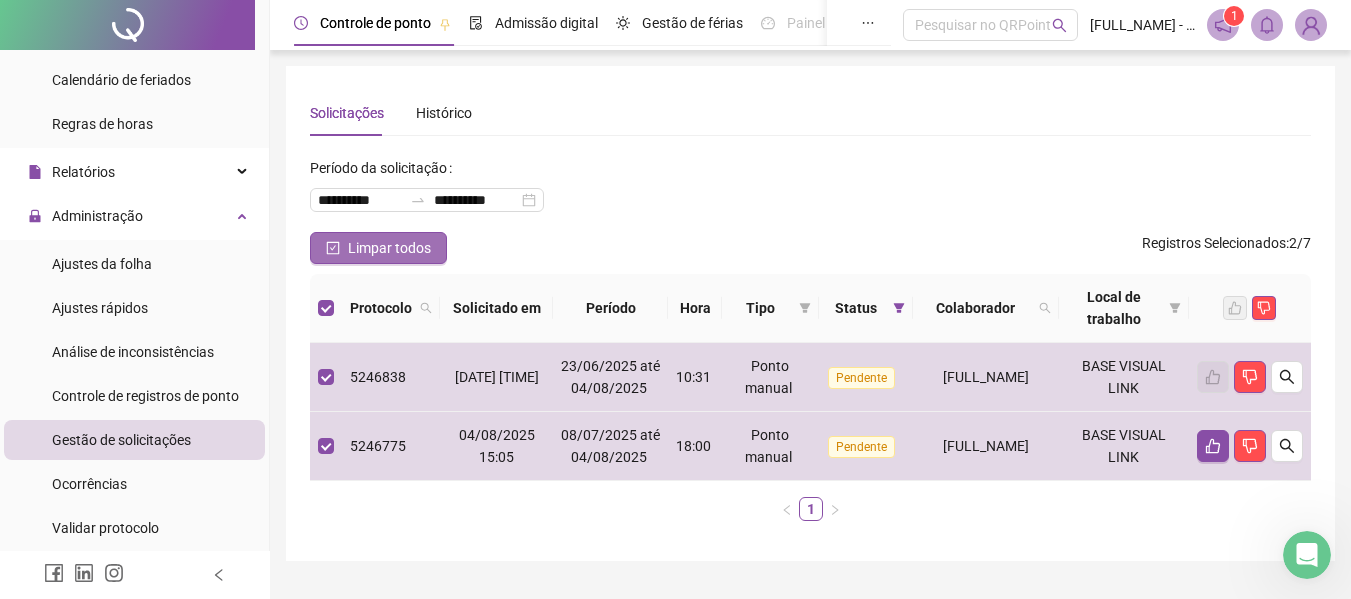 click on "Limpar todos" at bounding box center (389, 248) 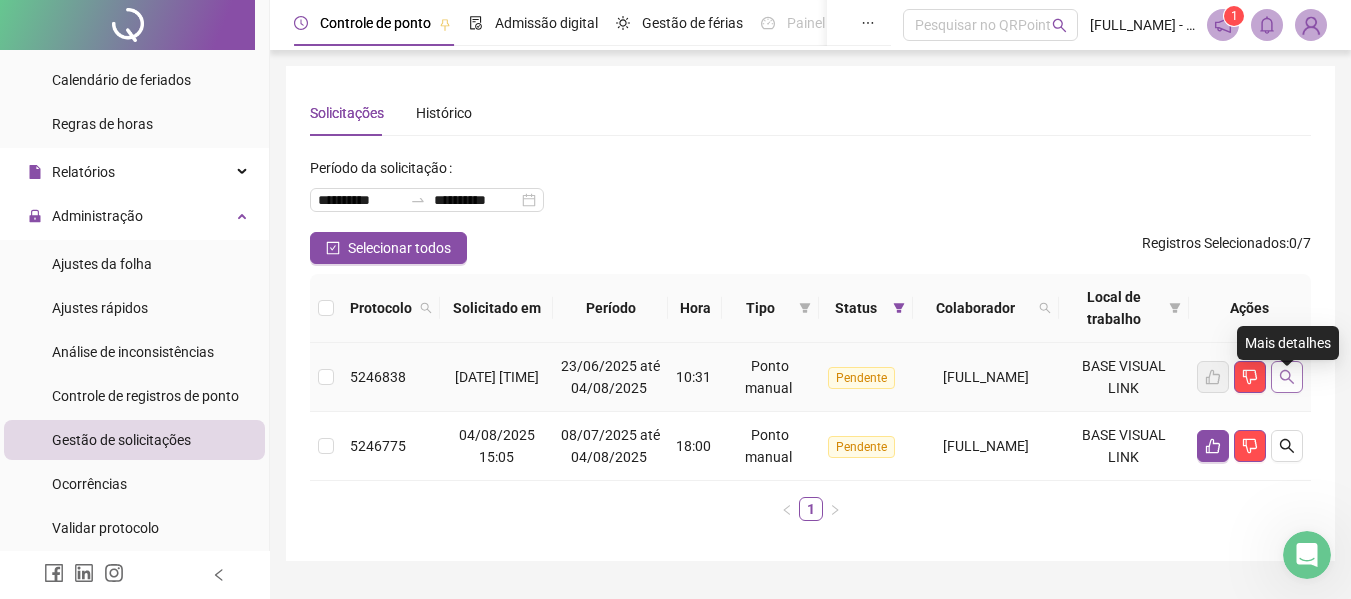click 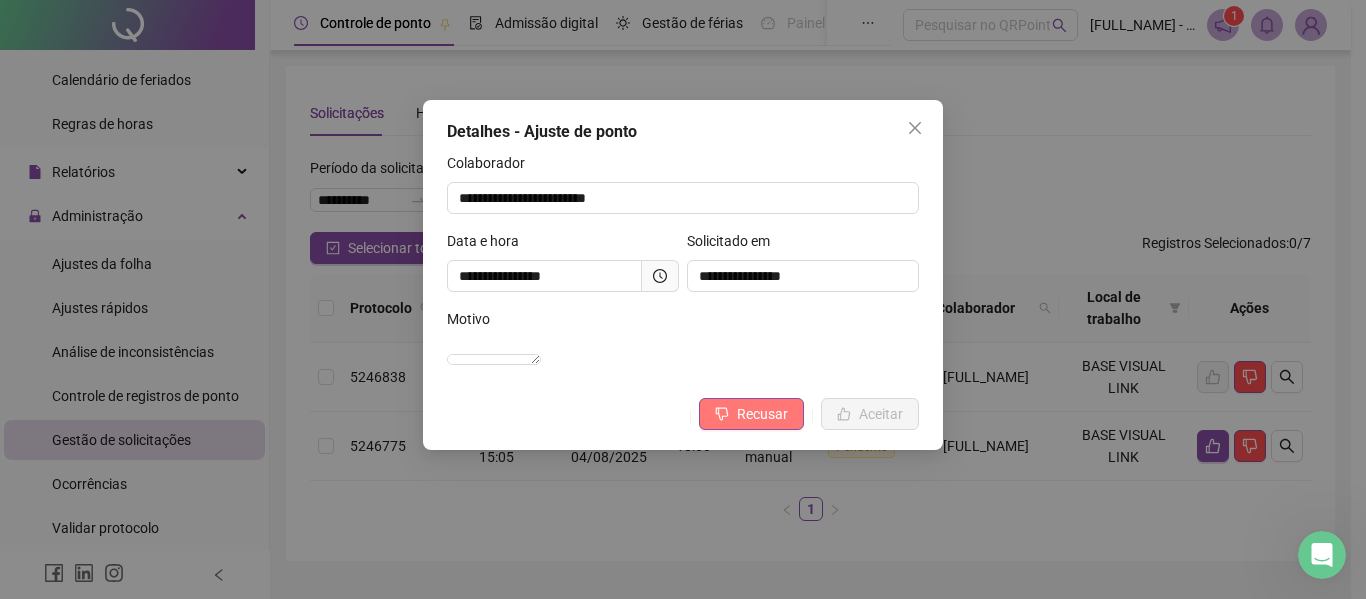 click on "Recusar" at bounding box center (762, 414) 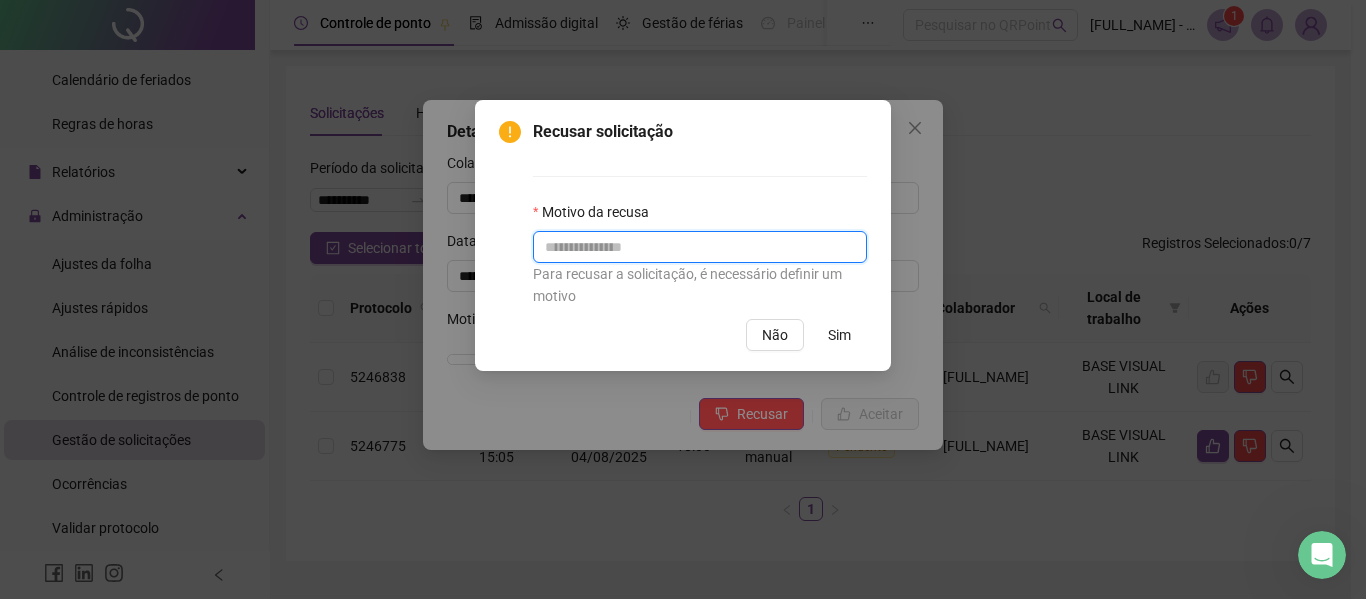 click at bounding box center [700, 247] 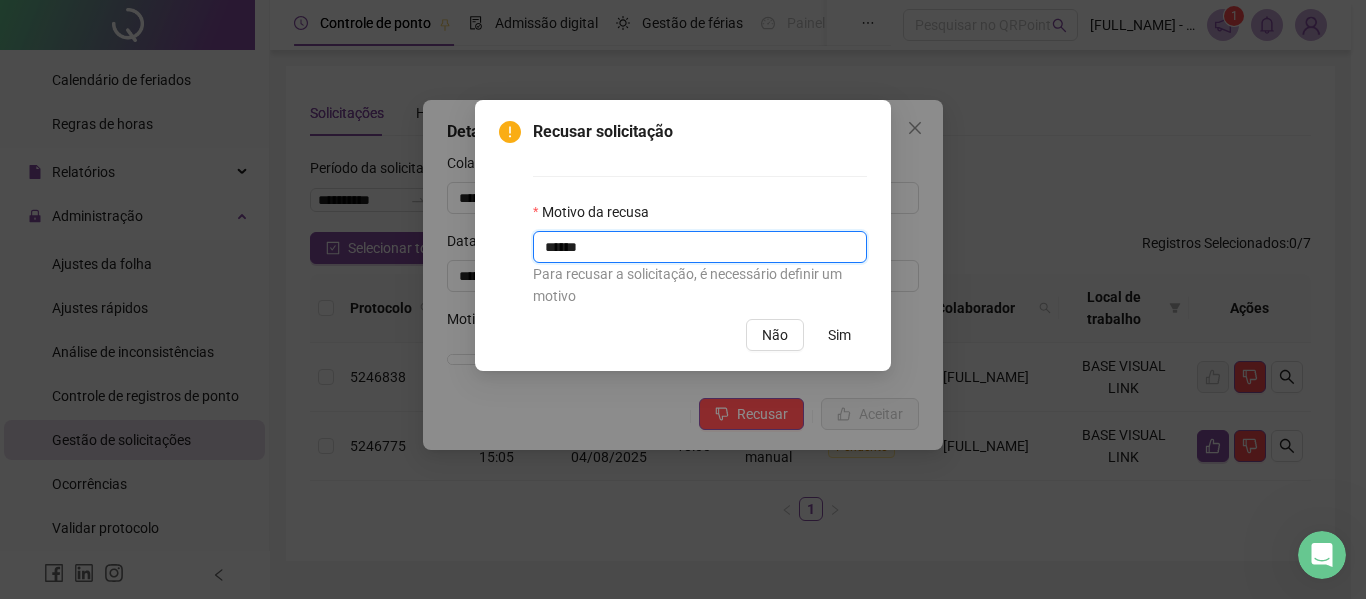 type on "******" 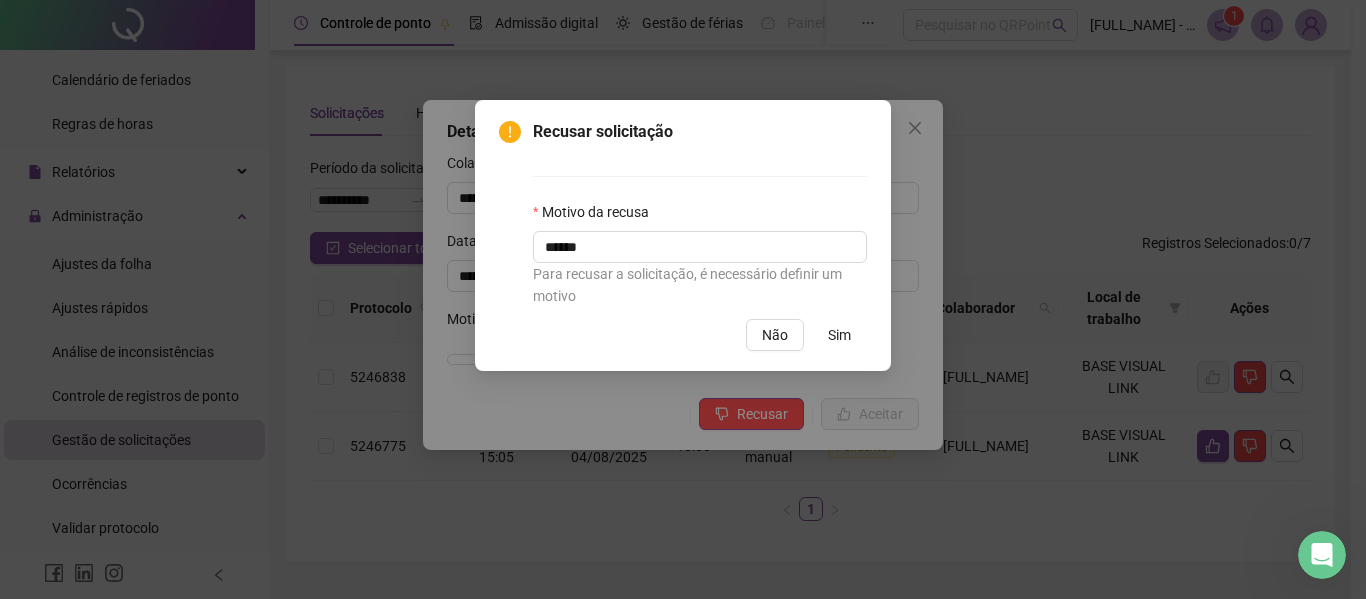 click on "Sim" at bounding box center (839, 335) 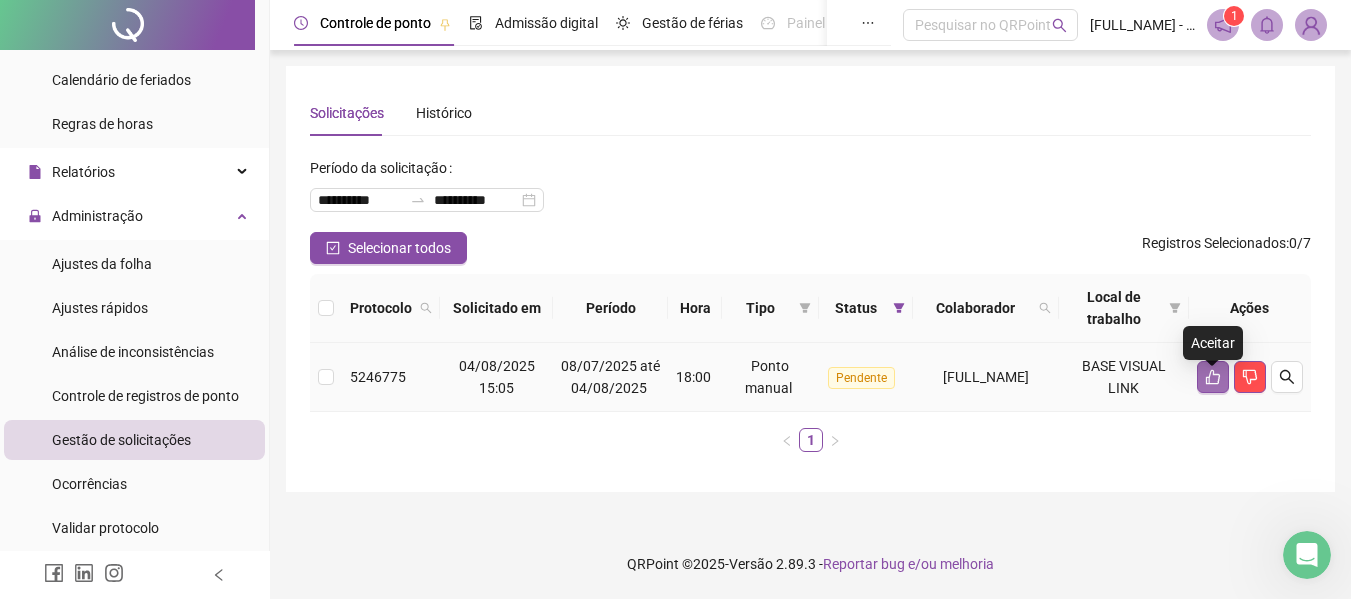 click 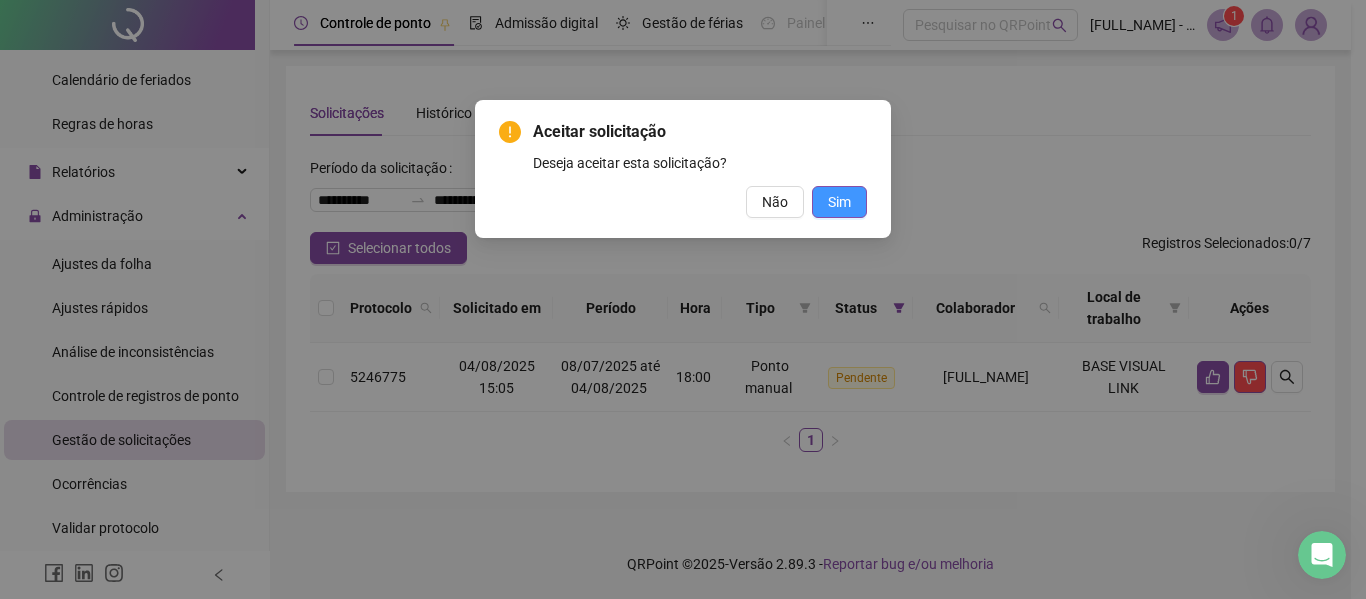 click on "Sim" at bounding box center (839, 202) 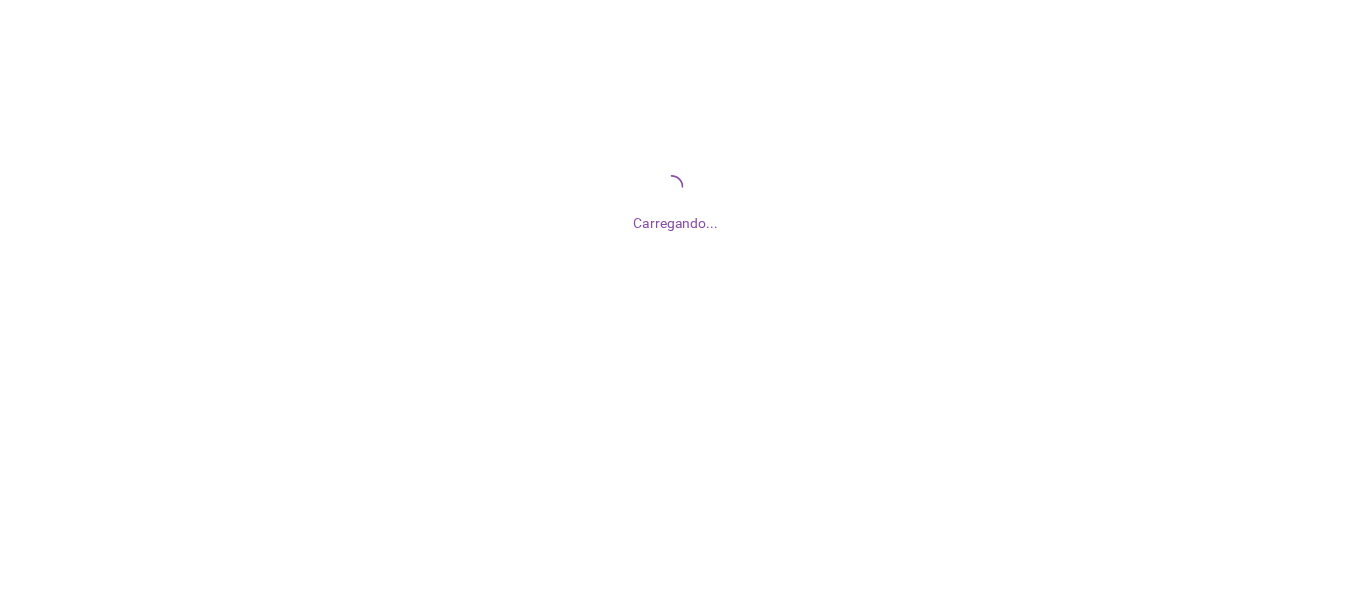 scroll, scrollTop: 0, scrollLeft: 0, axis: both 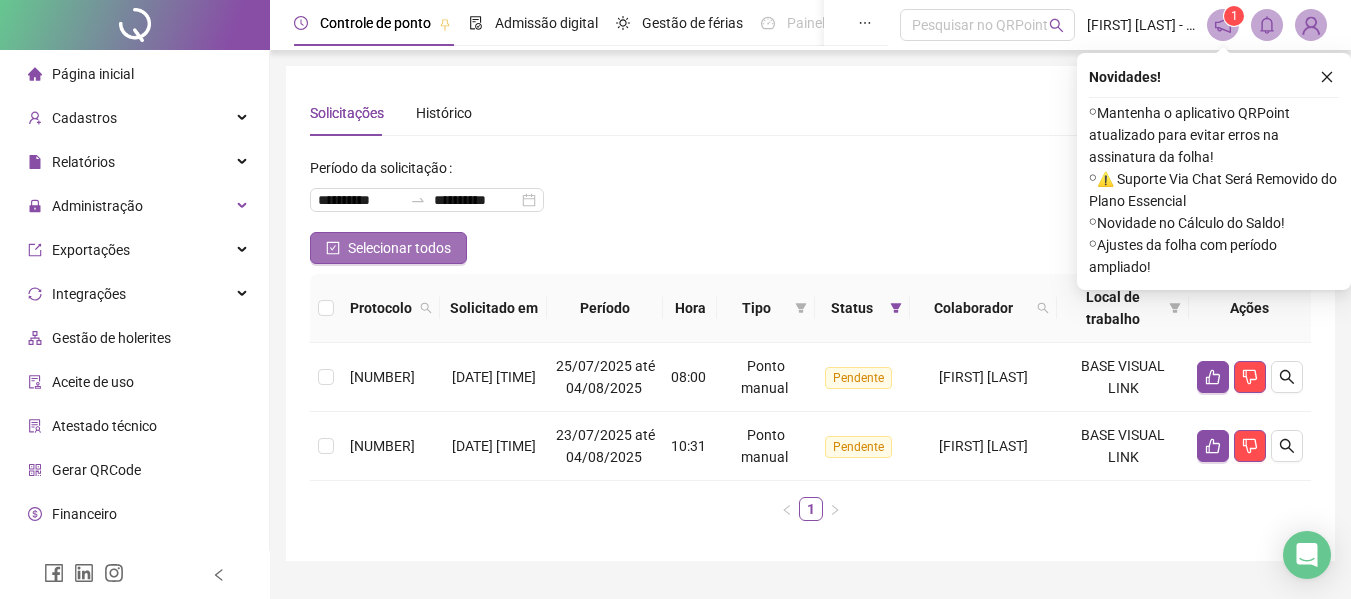 click on "Selecionar todos" at bounding box center [399, 248] 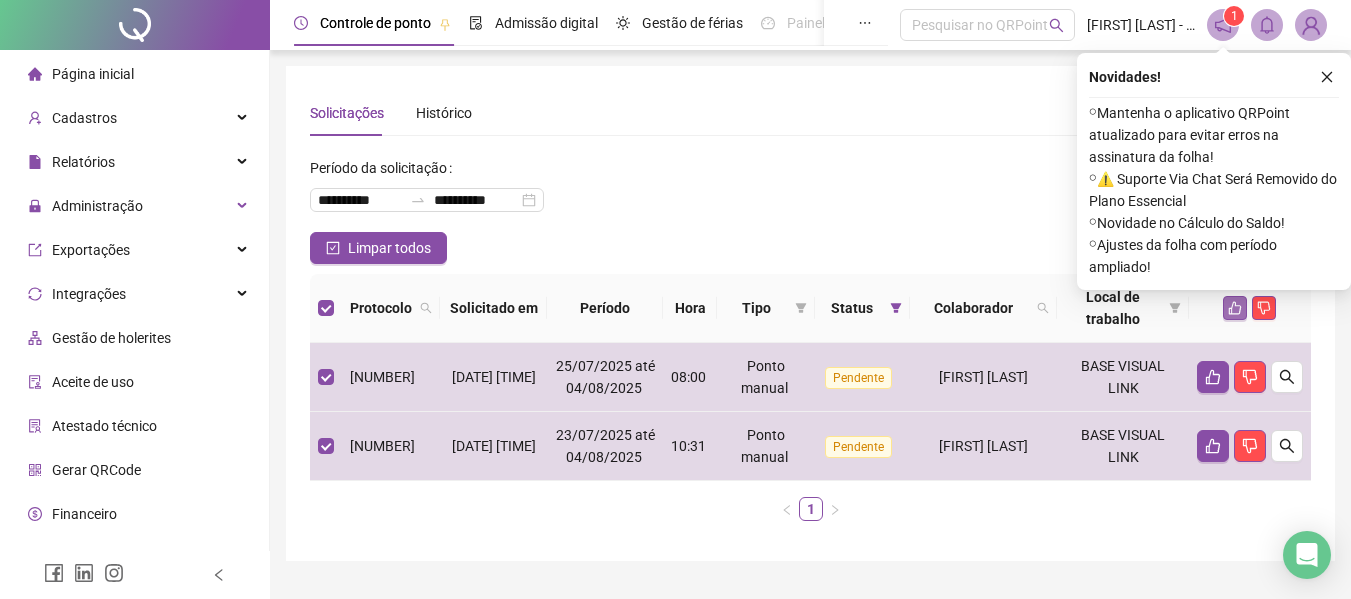 click 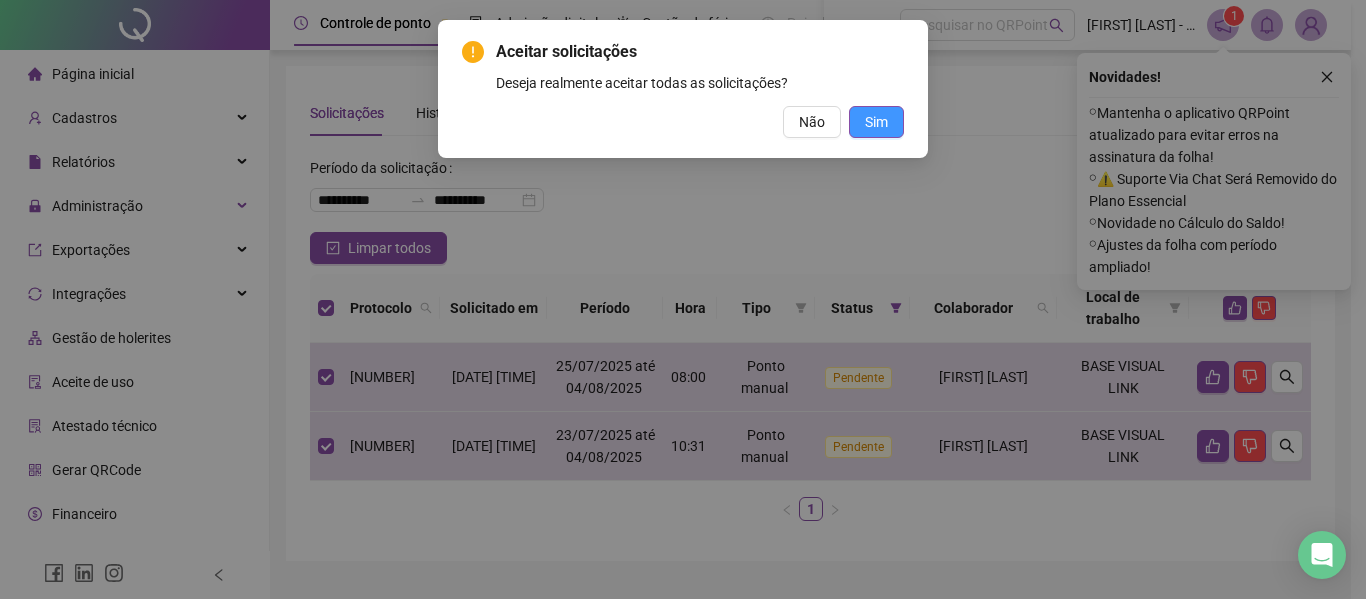 click on "Sim" at bounding box center [876, 122] 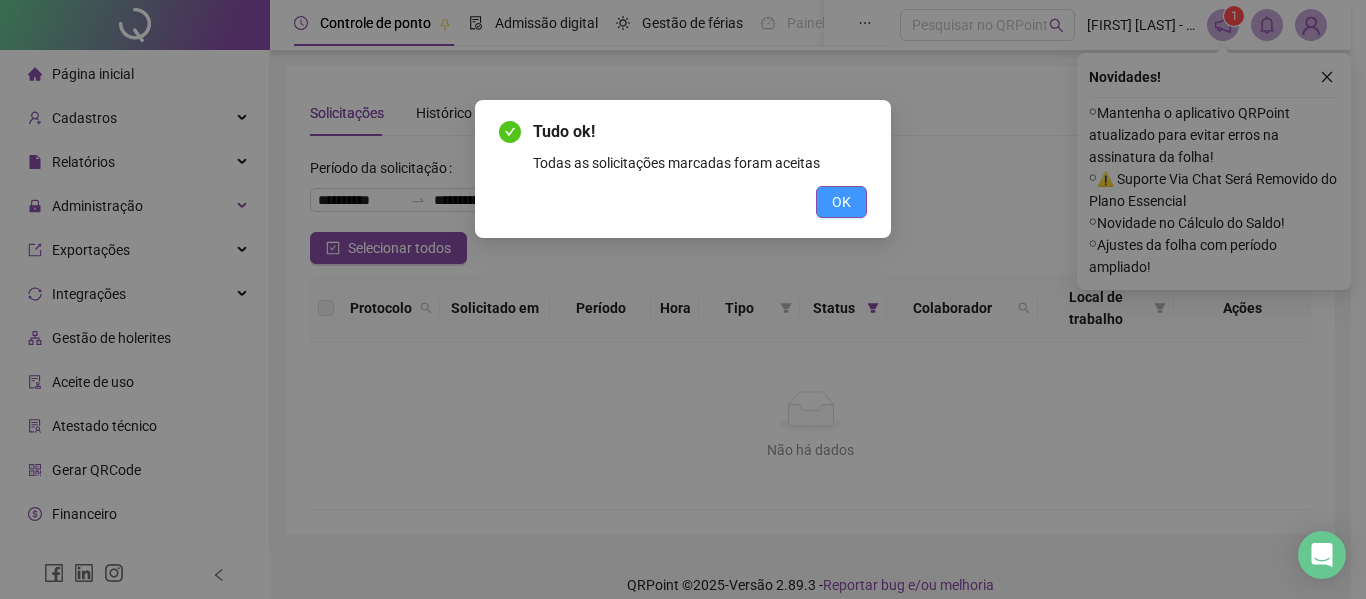 click on "OK" at bounding box center (841, 202) 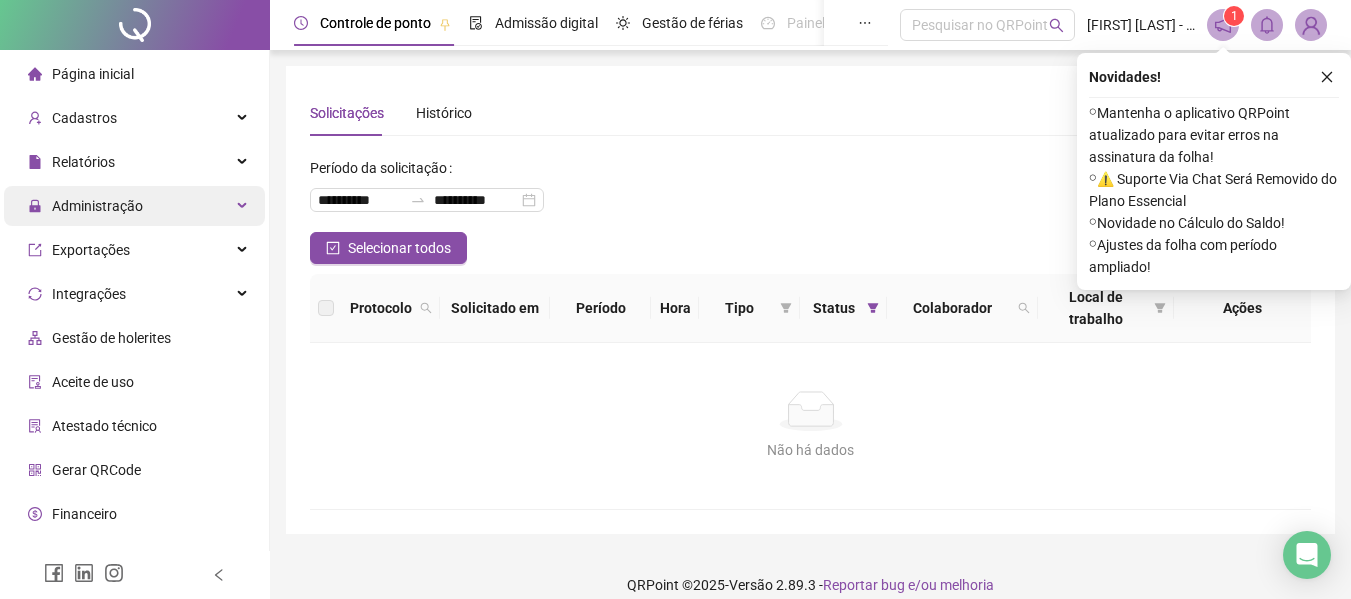 click on "Administração" at bounding box center (134, 206) 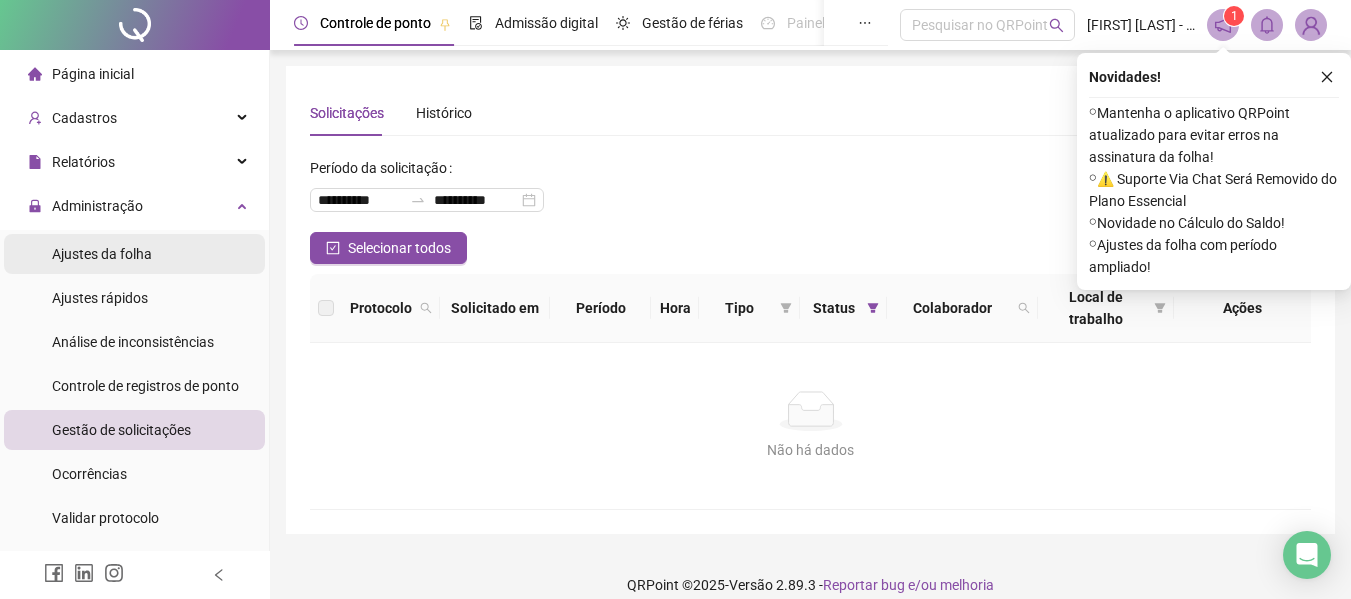 click on "Ajustes da folha" at bounding box center [102, 254] 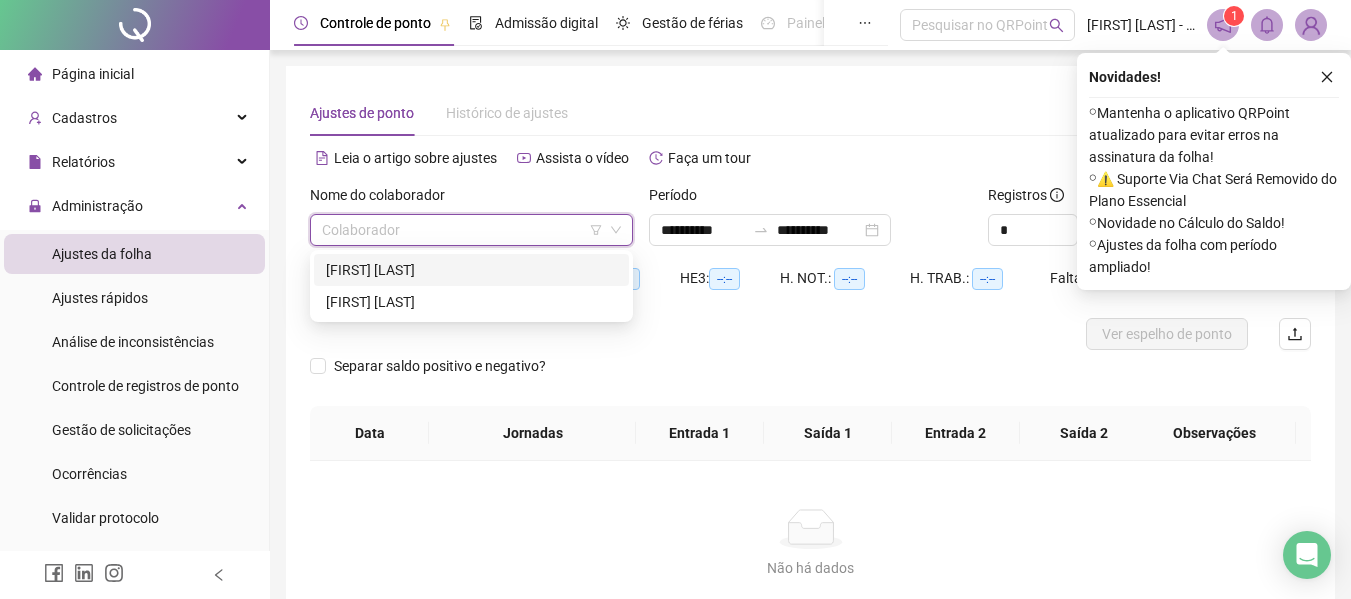 click at bounding box center [462, 230] 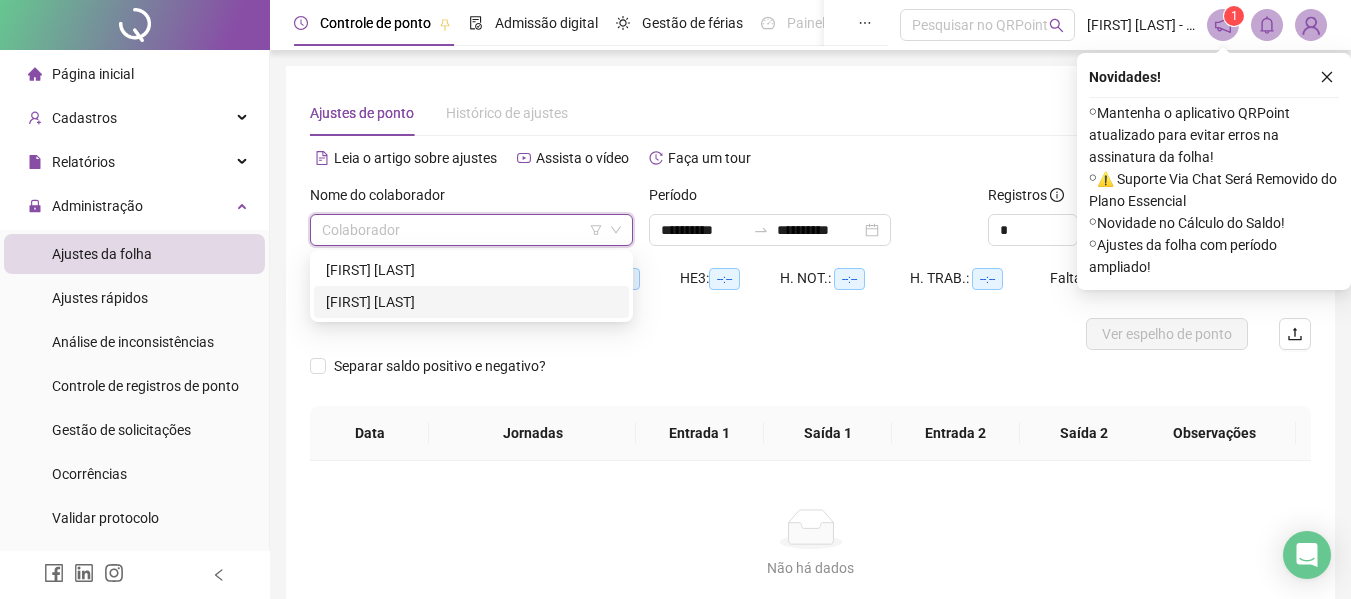 click on "[FULL_NAME]" at bounding box center (471, 302) 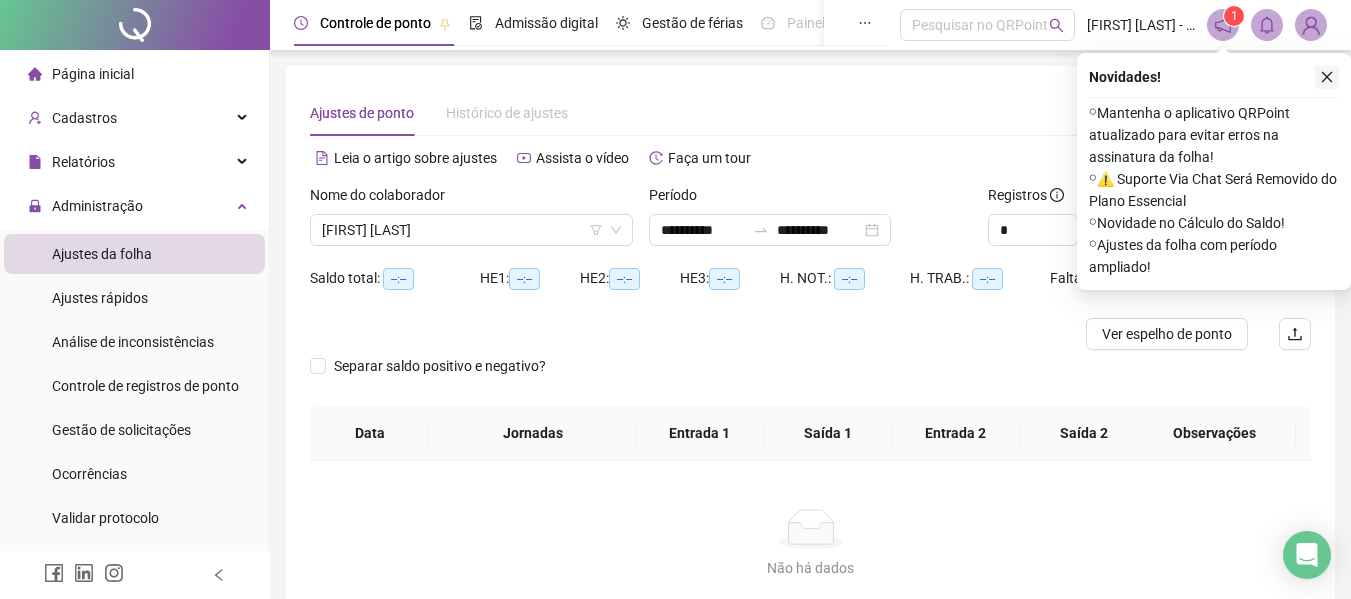 click 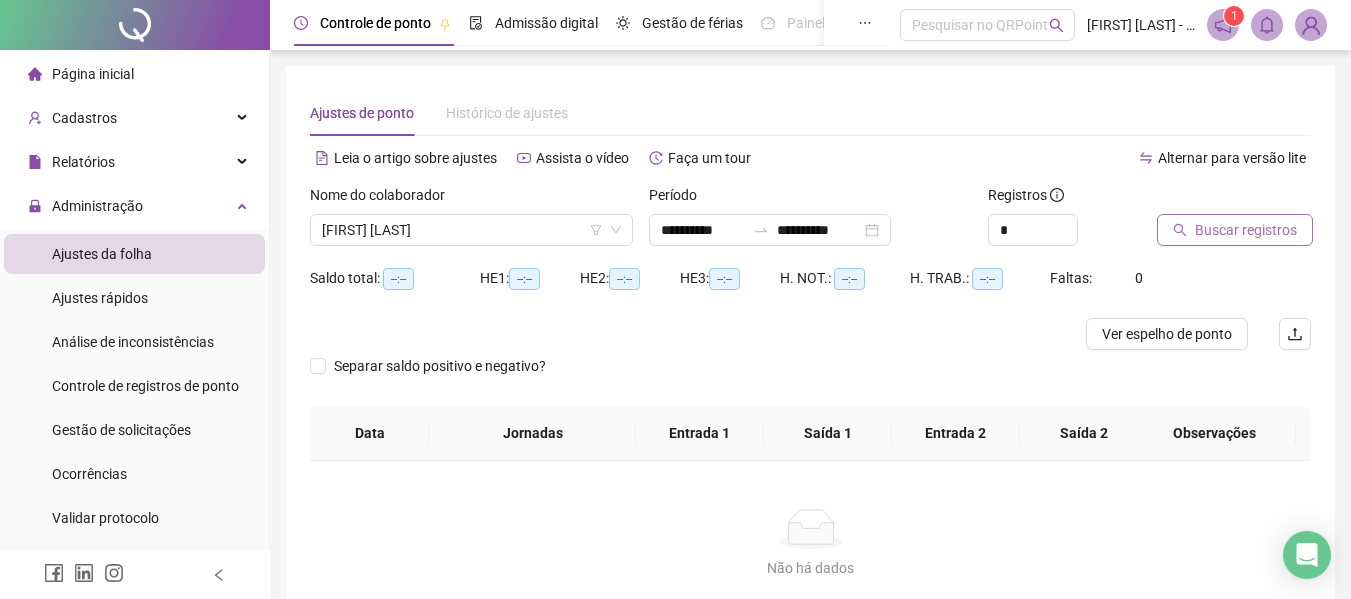 click on "Buscar registros" at bounding box center [1246, 230] 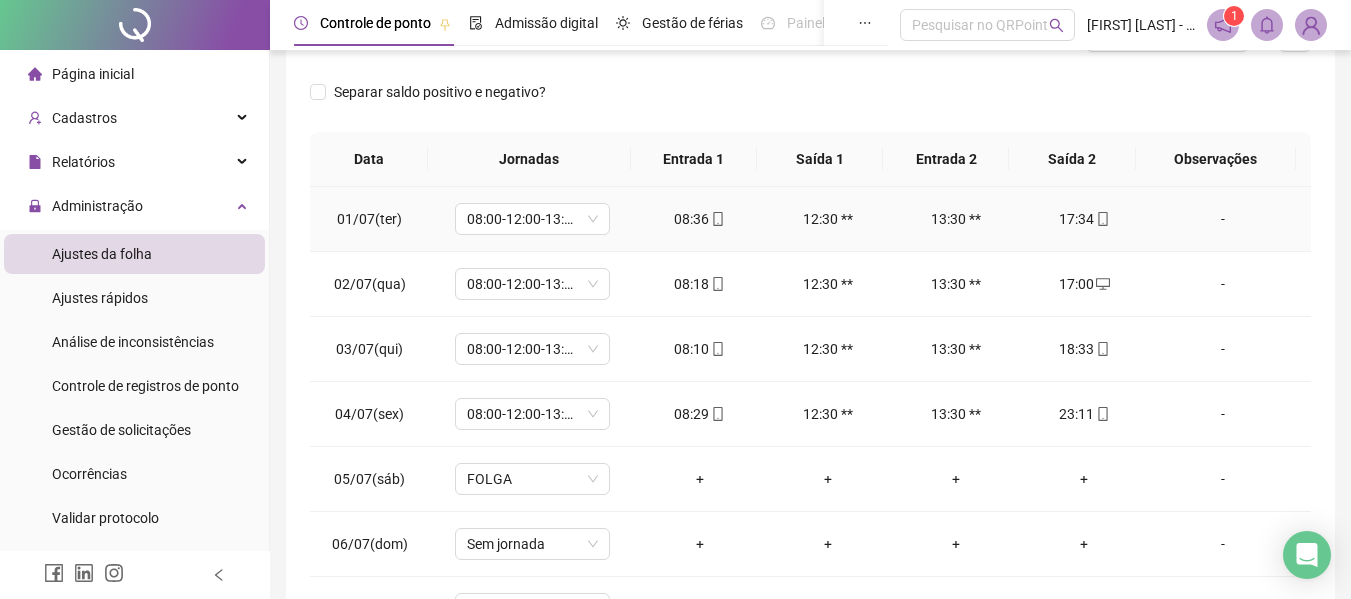 scroll, scrollTop: 313, scrollLeft: 0, axis: vertical 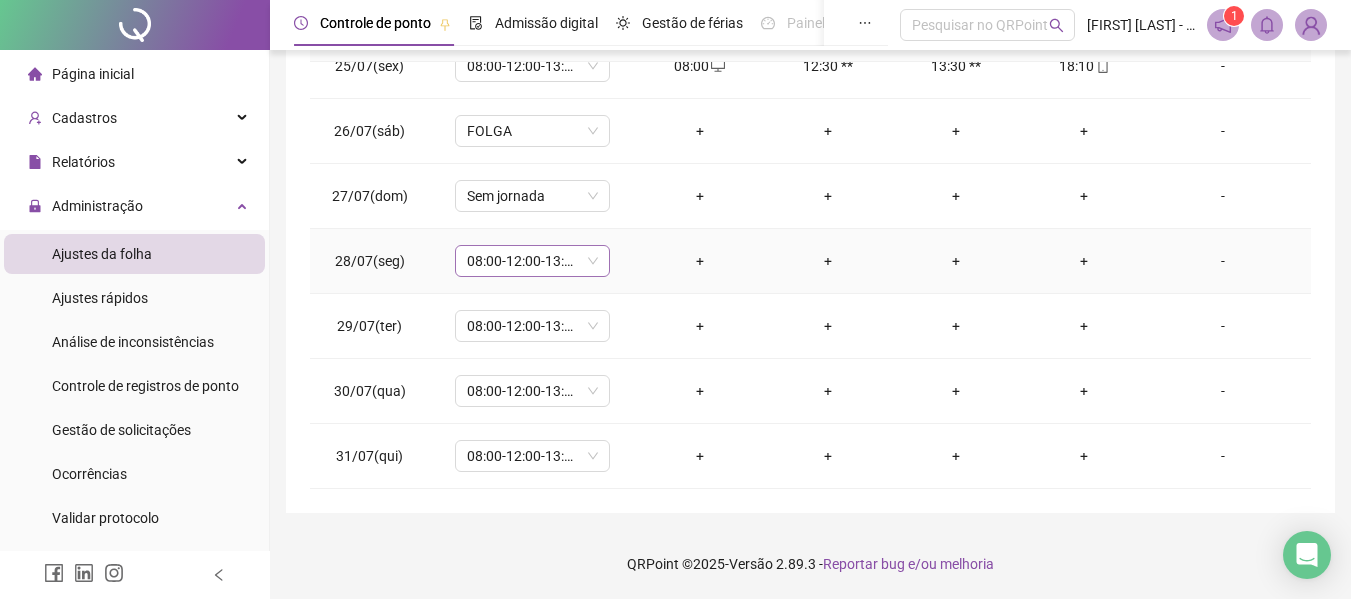 click on "08:00-12:00-13:00-17:00" at bounding box center (532, 261) 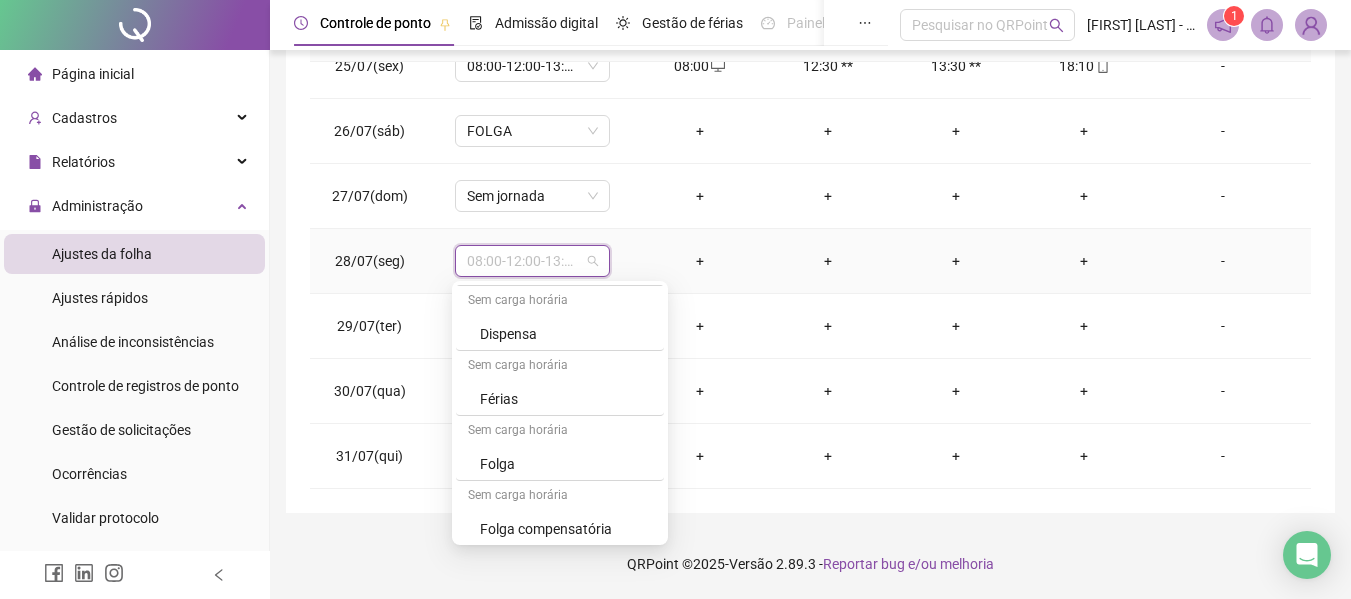 scroll, scrollTop: 261, scrollLeft: 0, axis: vertical 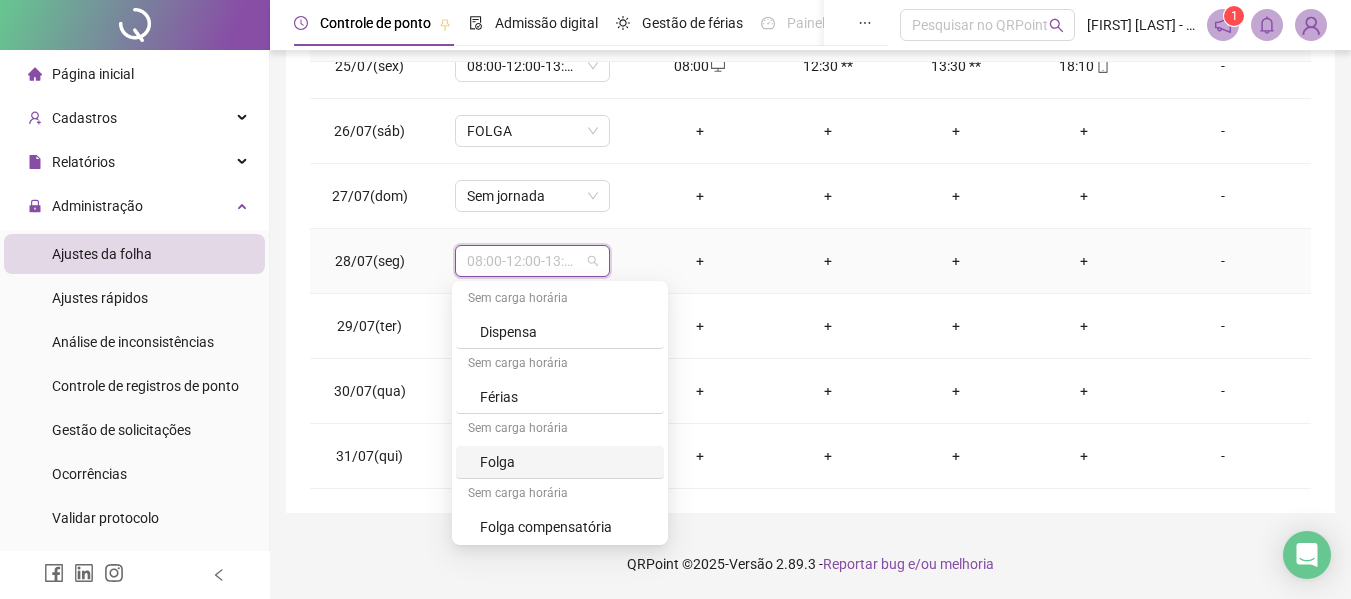 click on "Folga" at bounding box center [566, 462] 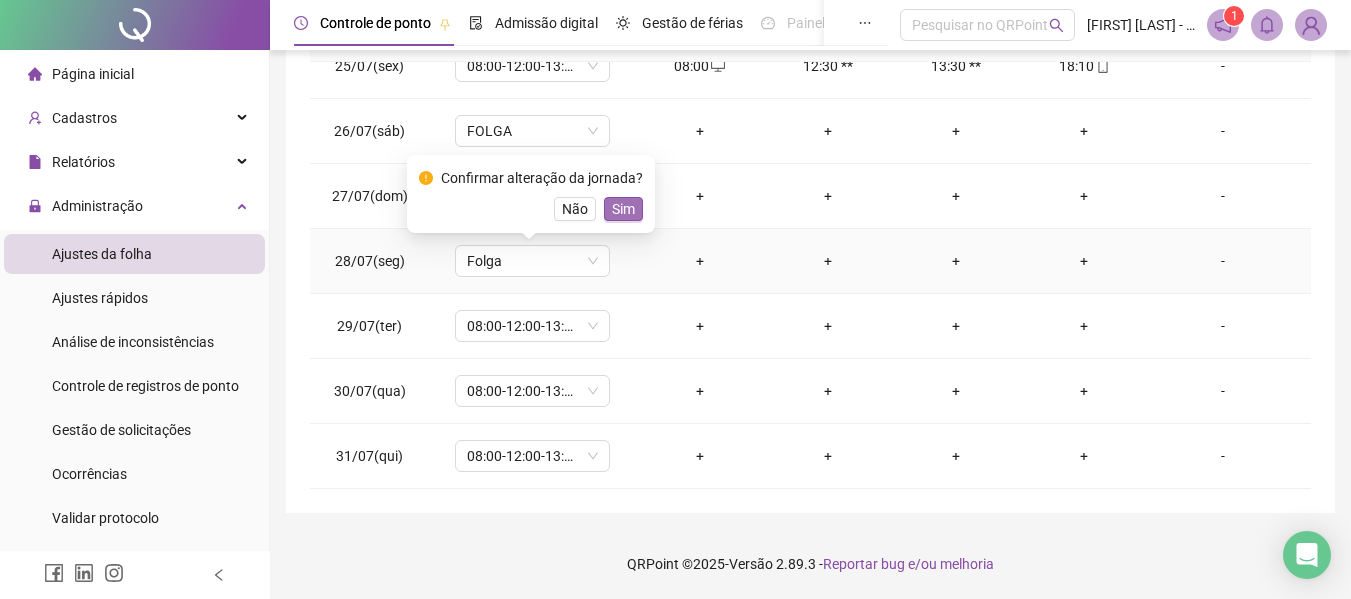 click on "Sim" at bounding box center (623, 209) 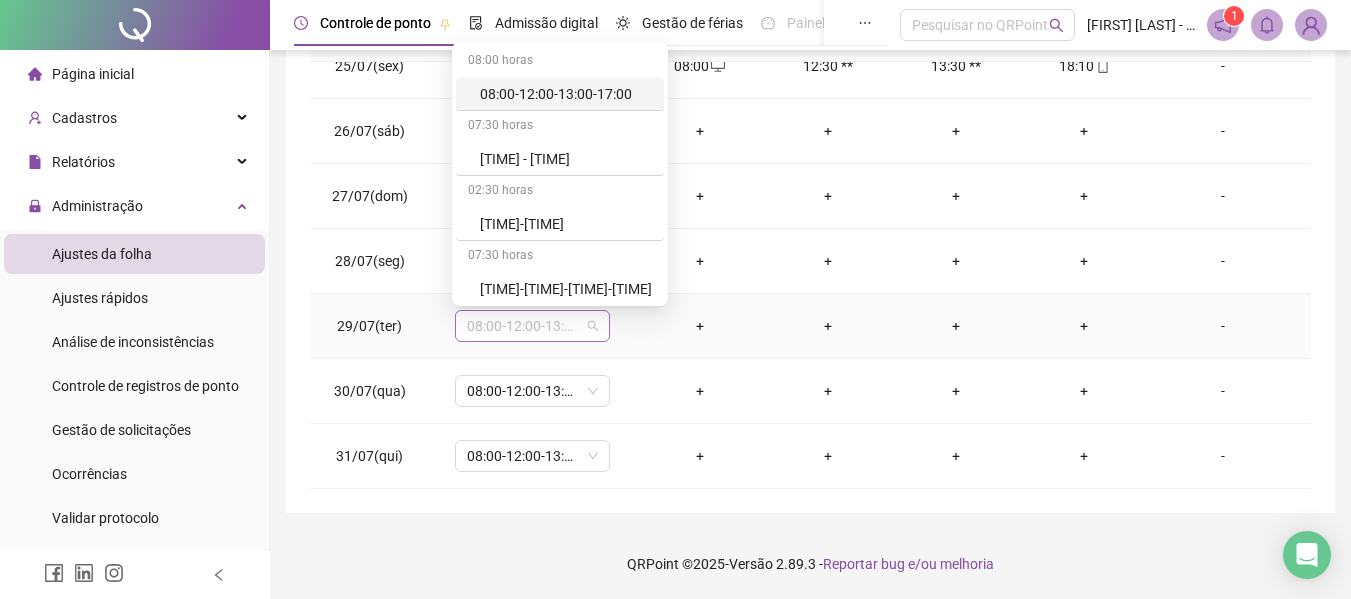 click on "08:00-12:00-13:00-17:00" at bounding box center [532, 326] 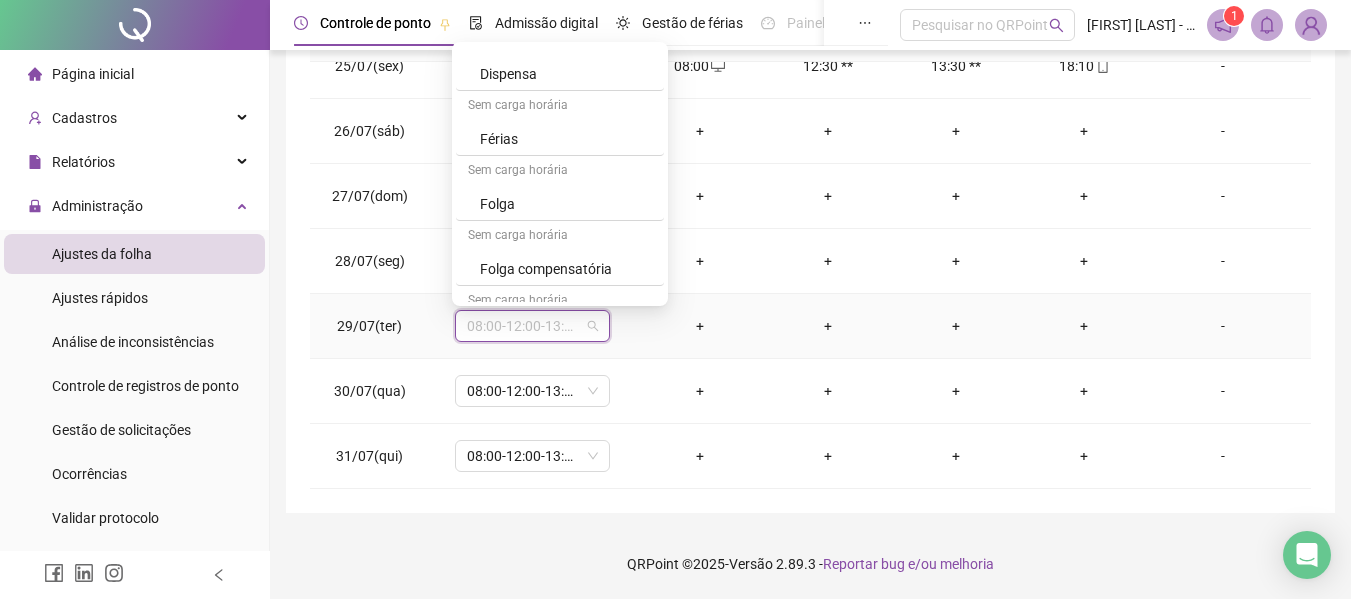 scroll, scrollTop: 288, scrollLeft: 0, axis: vertical 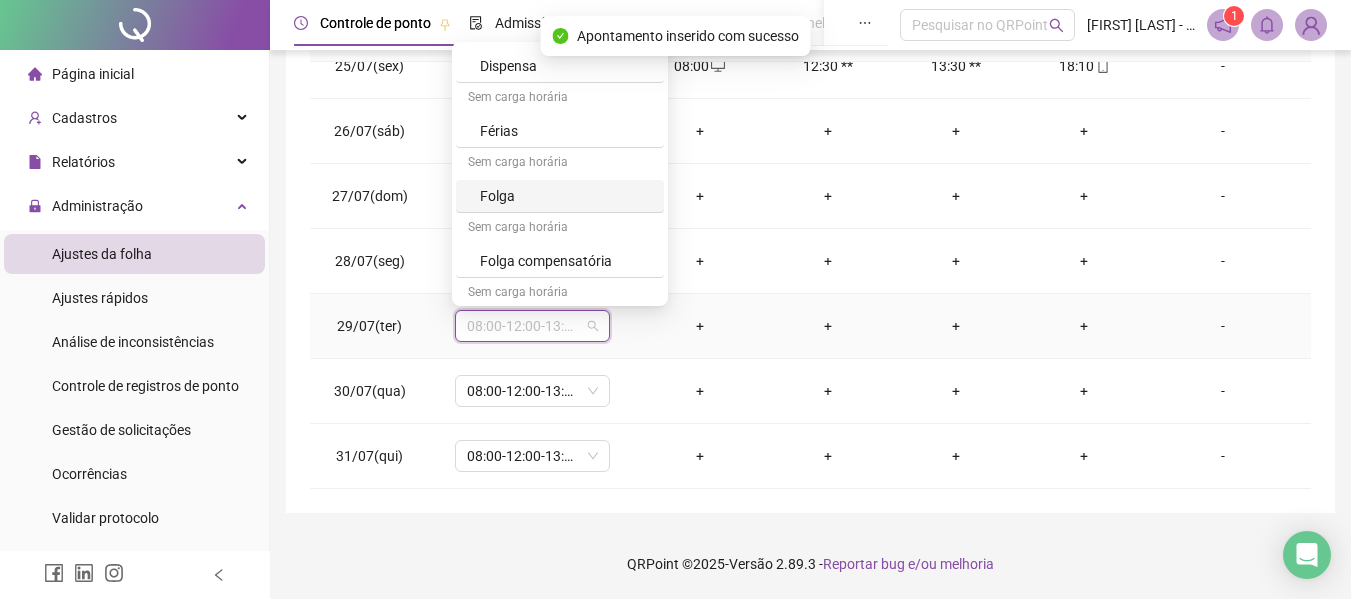 click on "Folga" at bounding box center [566, 196] 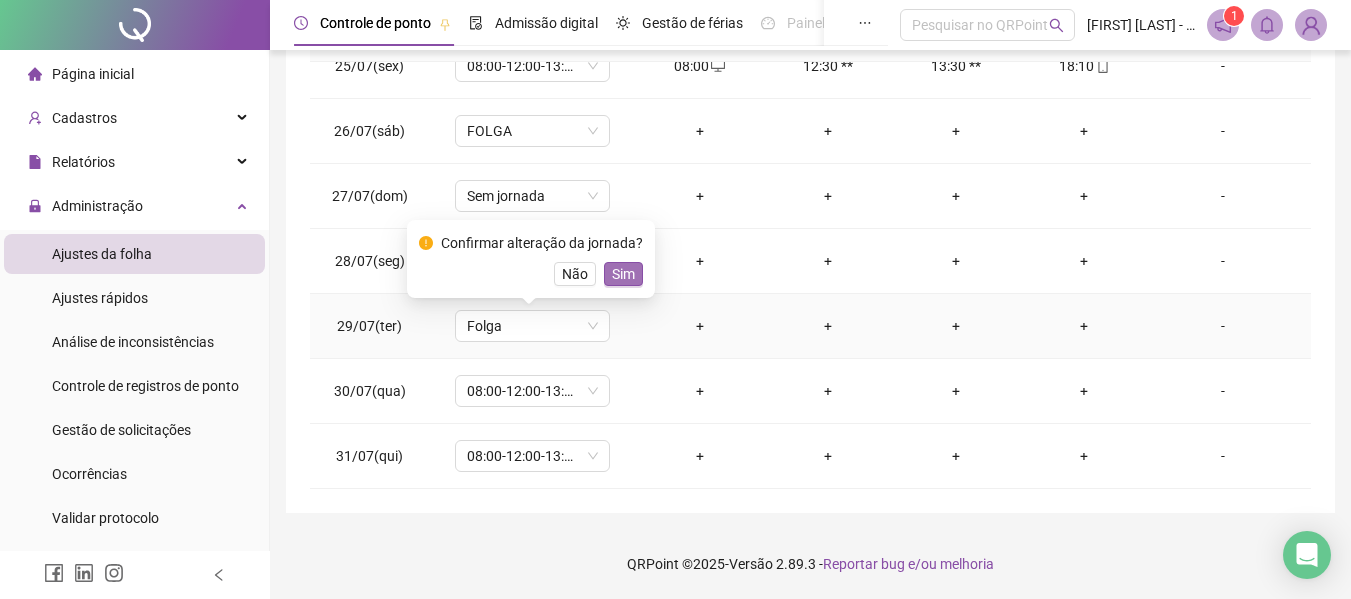 click on "Sim" at bounding box center (623, 274) 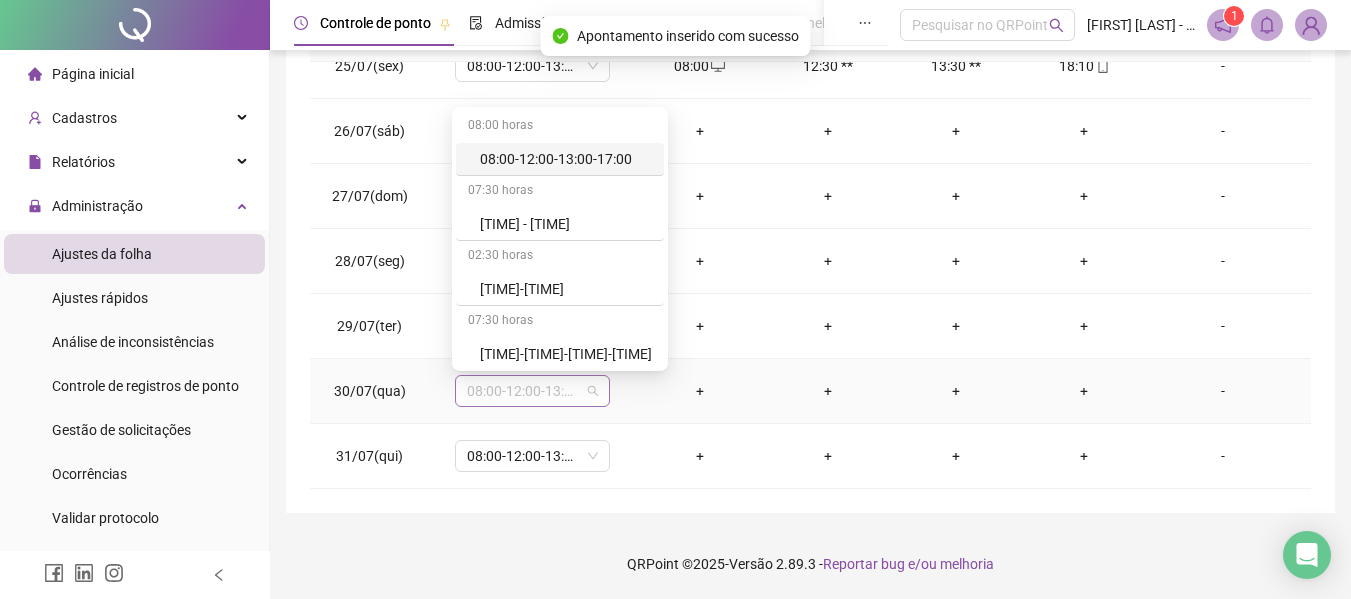click on "08:00-12:00-13:00-17:00" at bounding box center [532, 391] 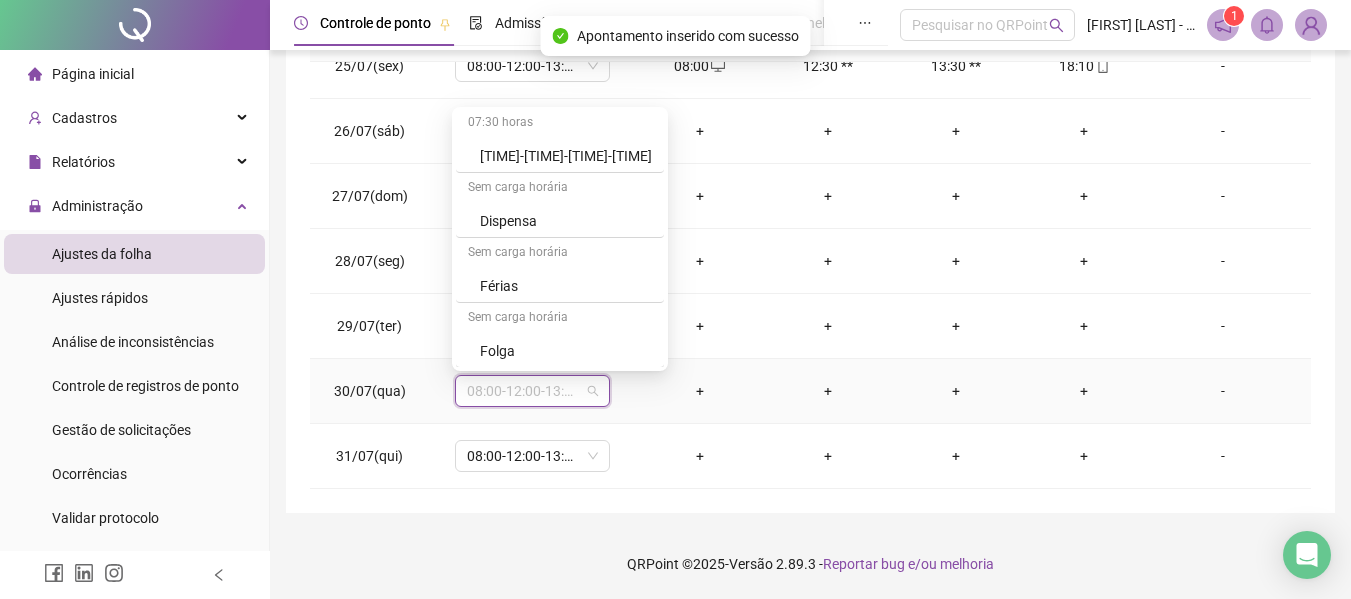 scroll, scrollTop: 260, scrollLeft: 0, axis: vertical 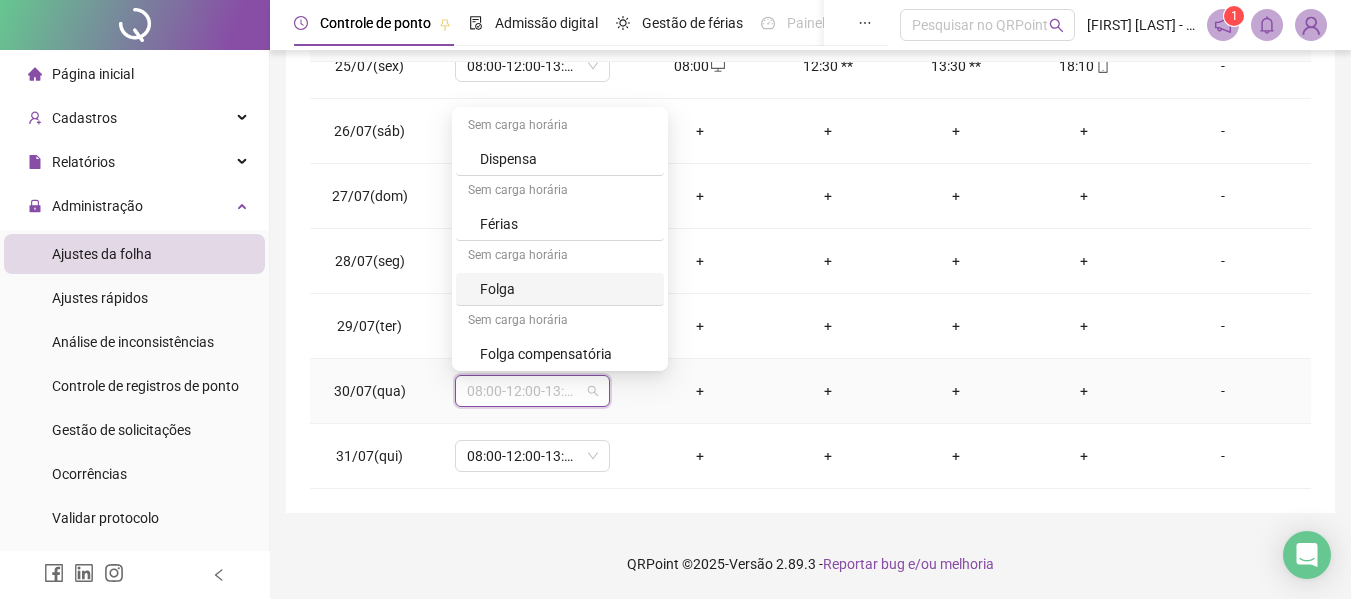 click on "Folga" at bounding box center (566, 289) 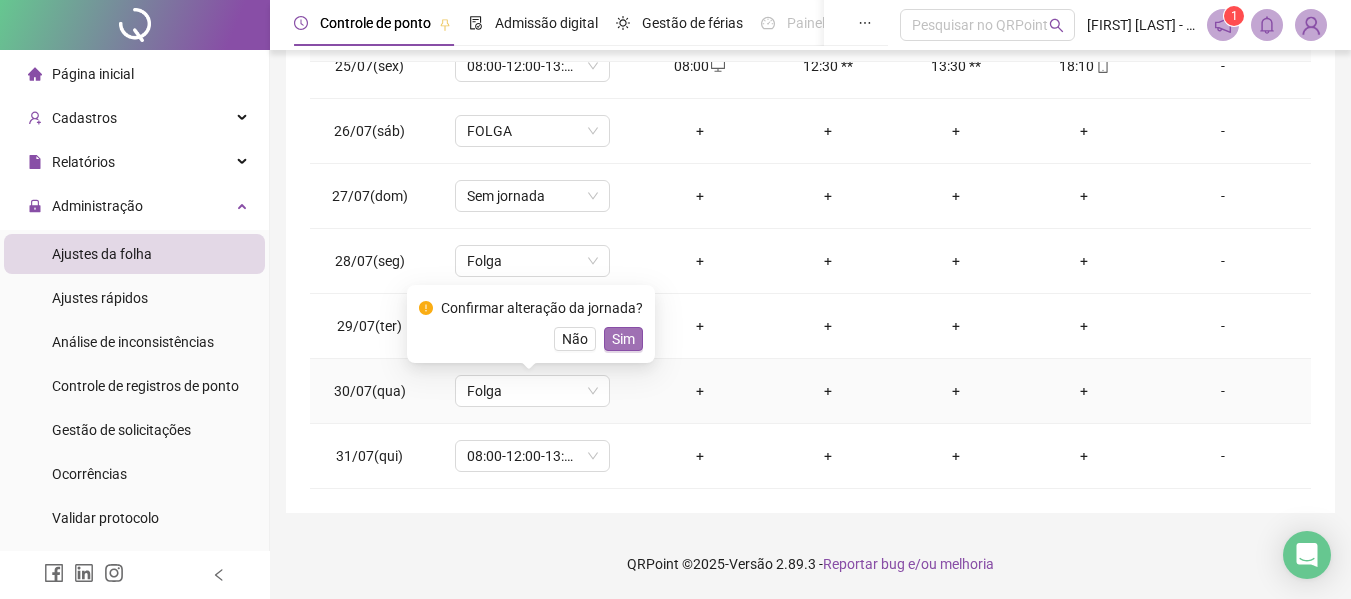 click on "Sim" at bounding box center (623, 339) 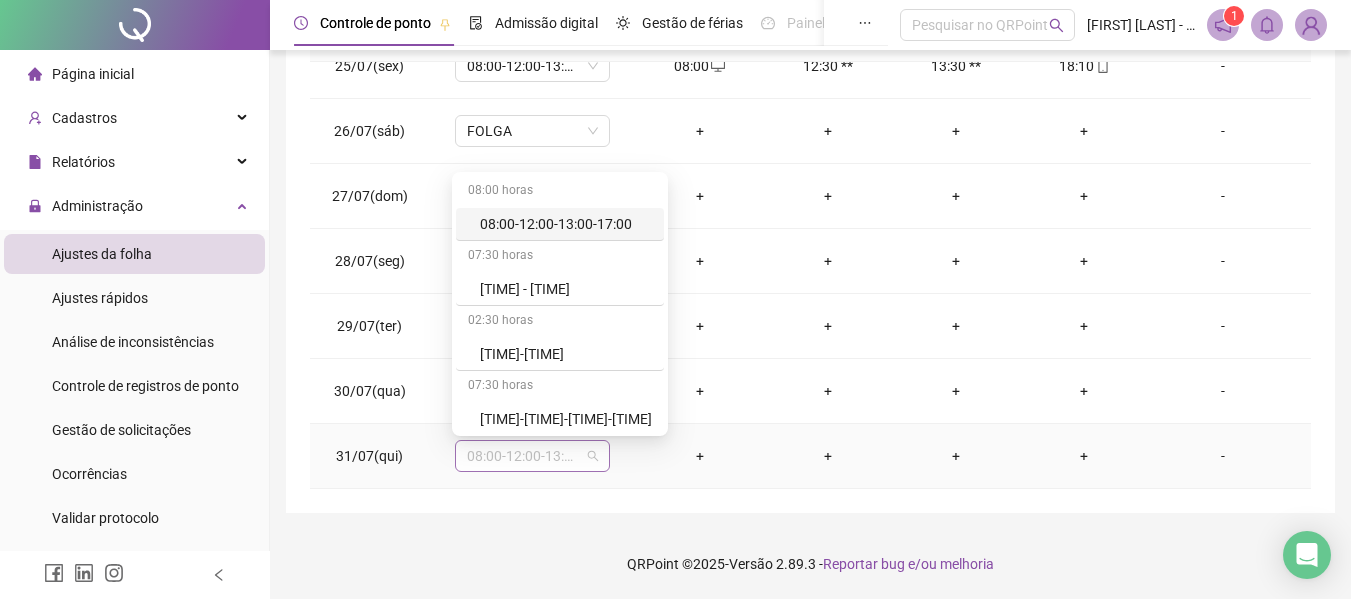 click on "08:00-12:00-13:00-17:00" at bounding box center (532, 456) 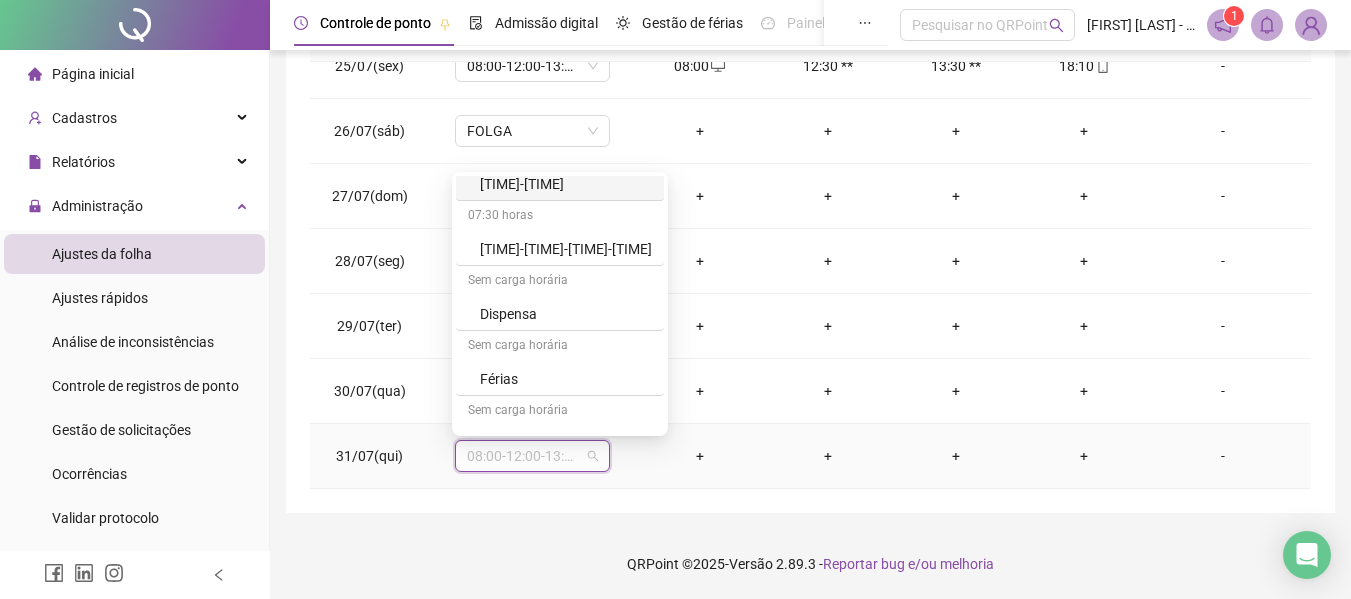 scroll, scrollTop: 175, scrollLeft: 0, axis: vertical 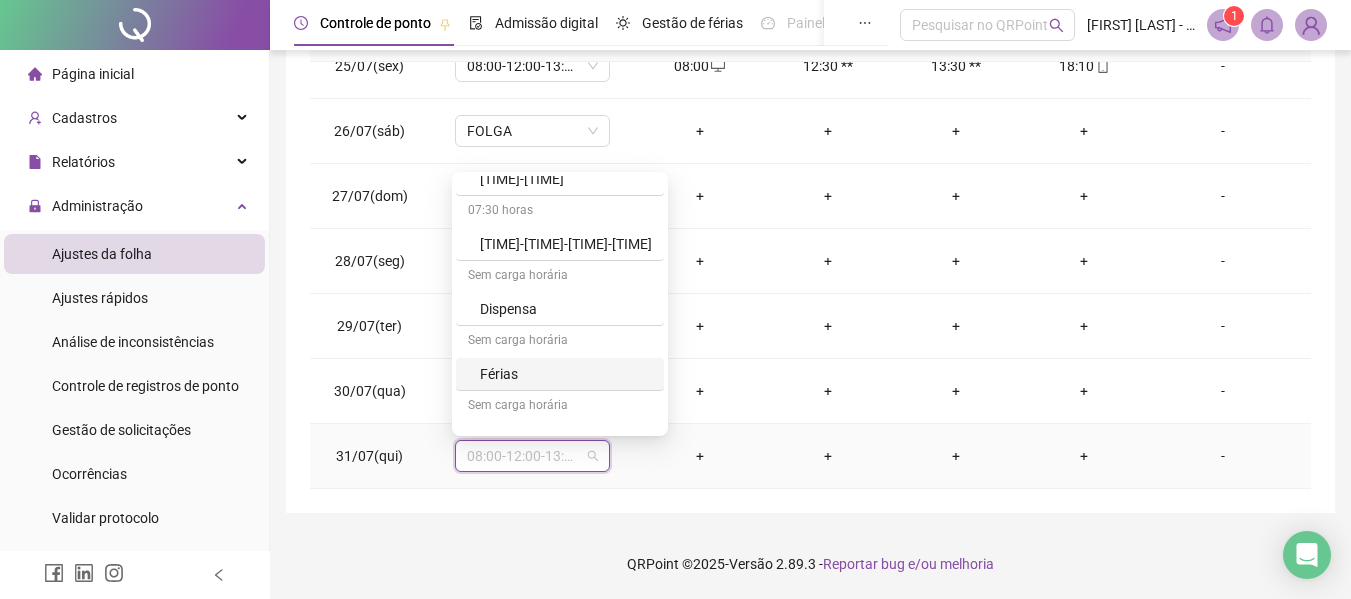 click on "Férias" at bounding box center [566, 374] 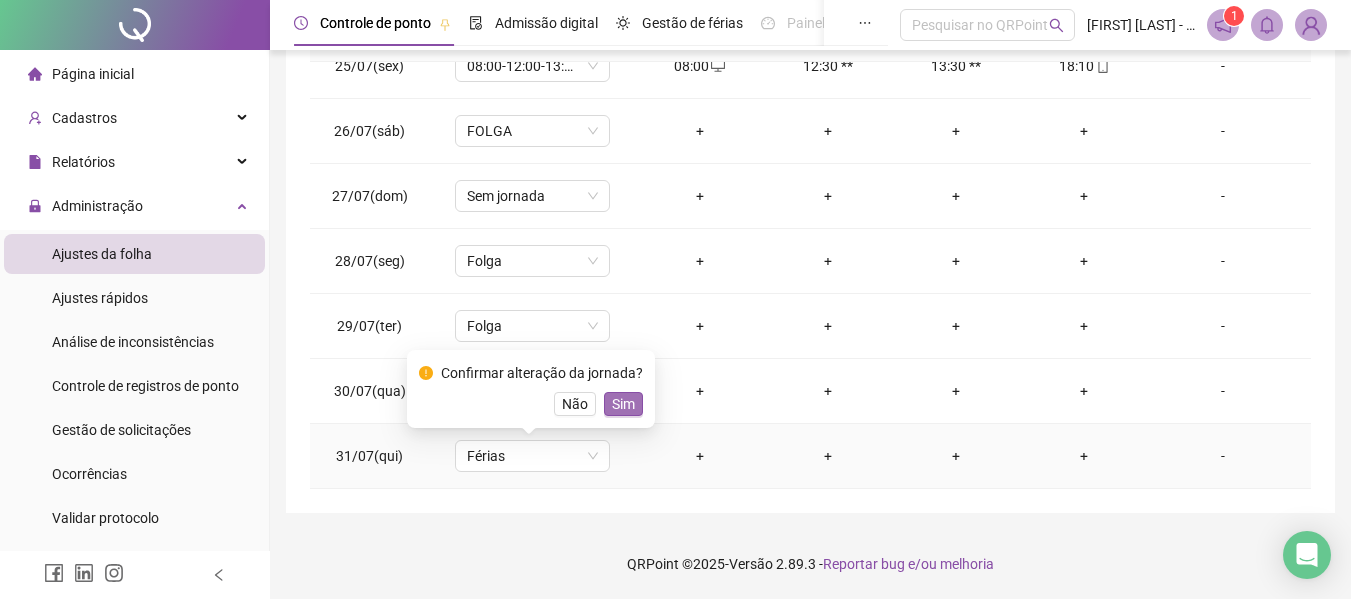 click on "Sim" at bounding box center (623, 404) 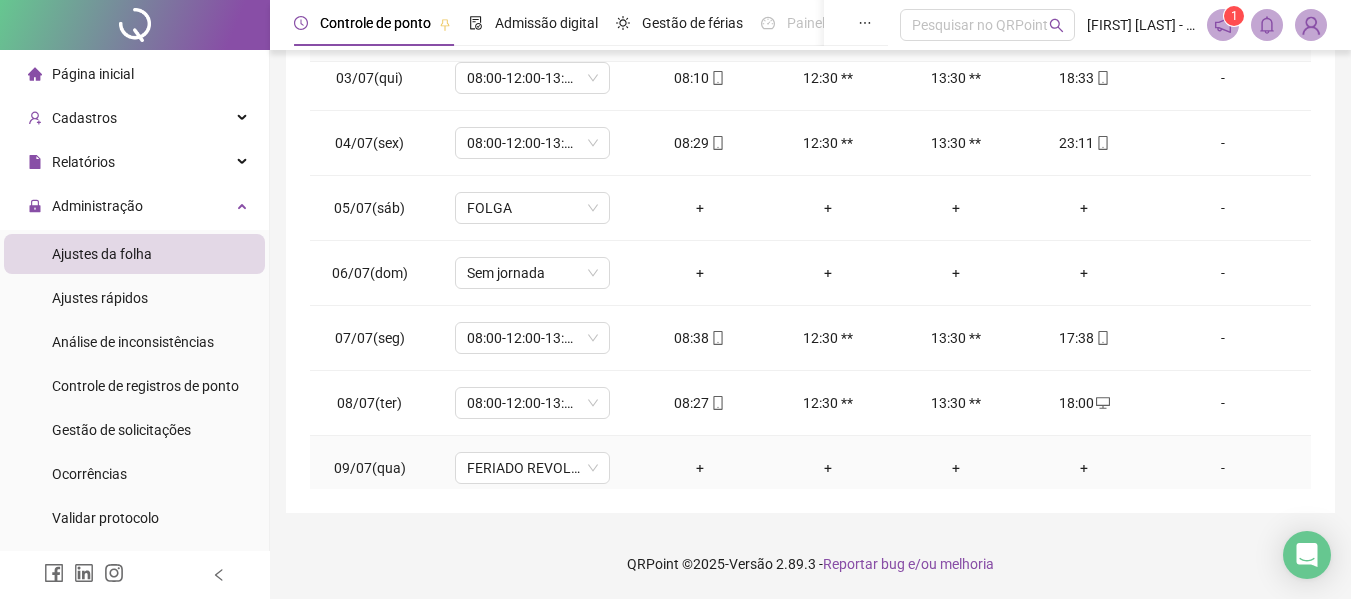 scroll, scrollTop: 0, scrollLeft: 0, axis: both 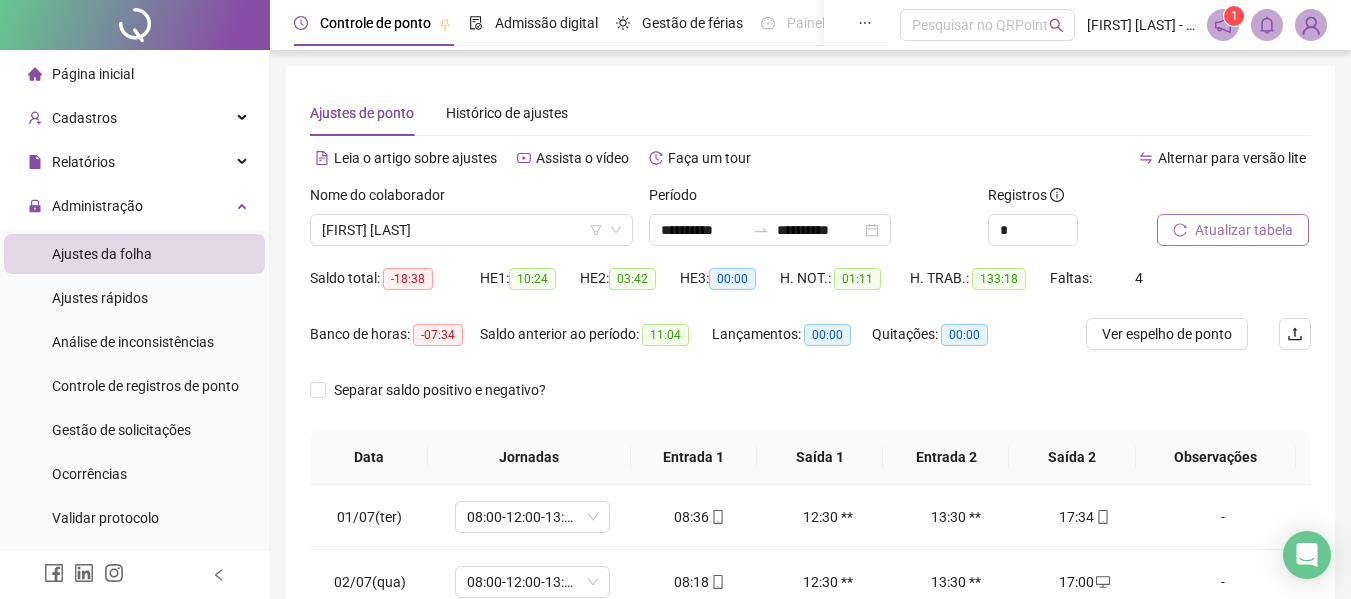 click on "Atualizar tabela" at bounding box center [1244, 230] 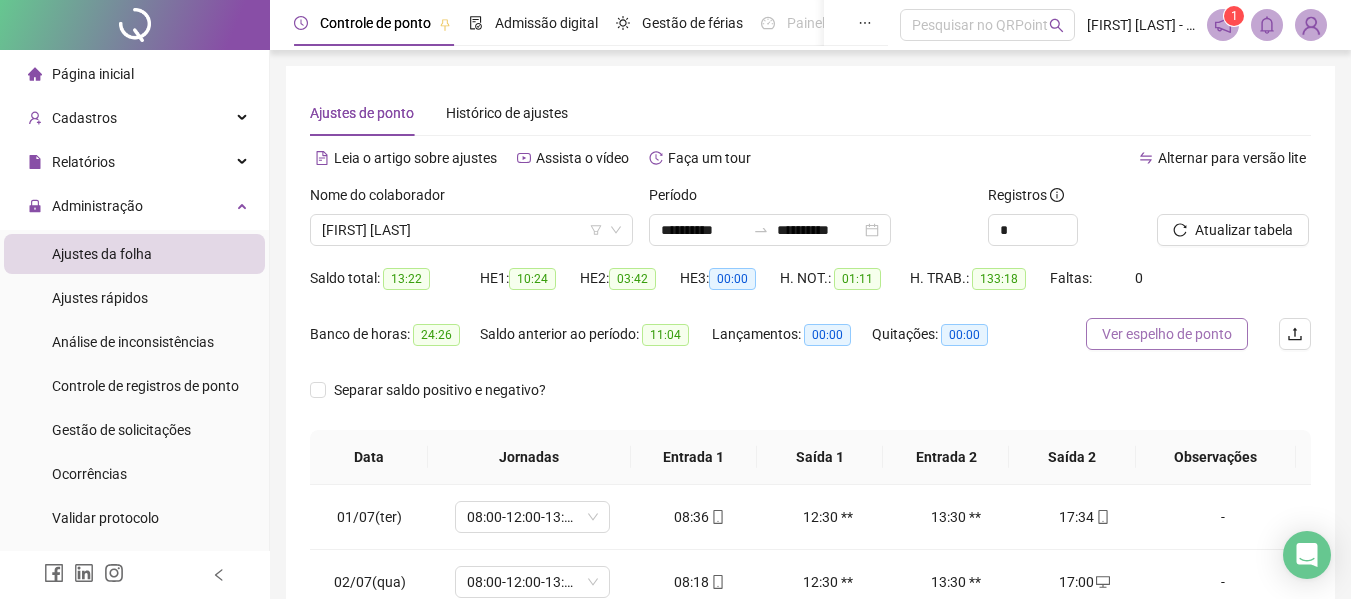 click on "Ver espelho de ponto" at bounding box center [1167, 334] 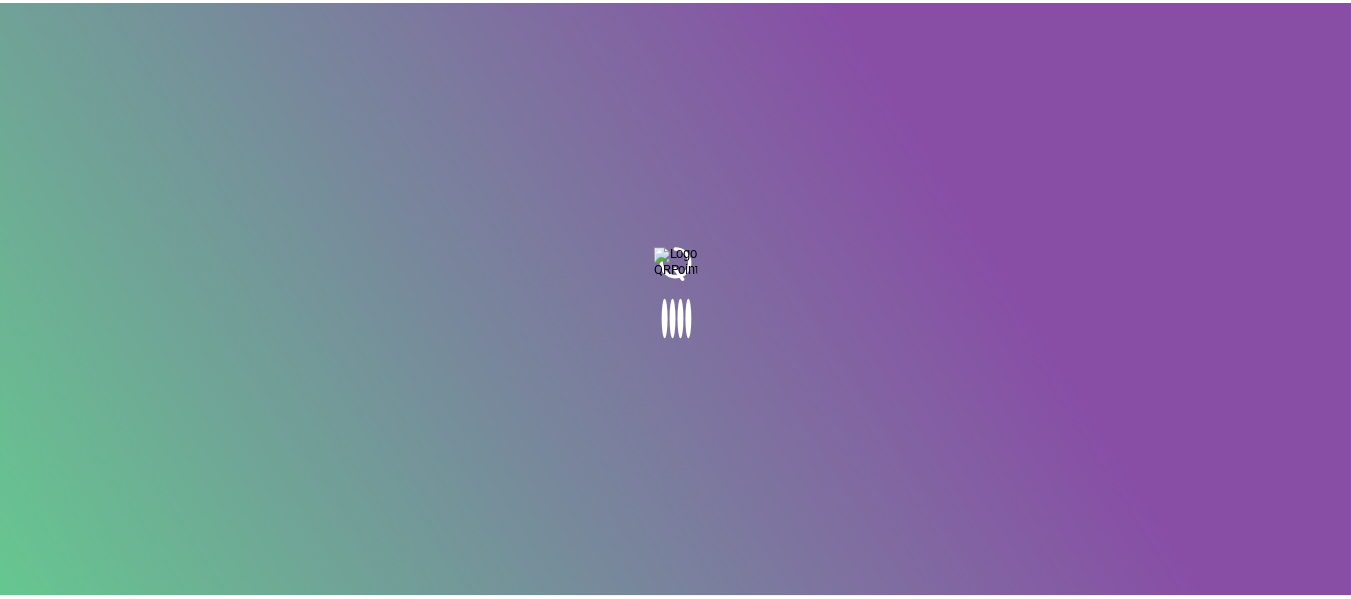scroll, scrollTop: 0, scrollLeft: 0, axis: both 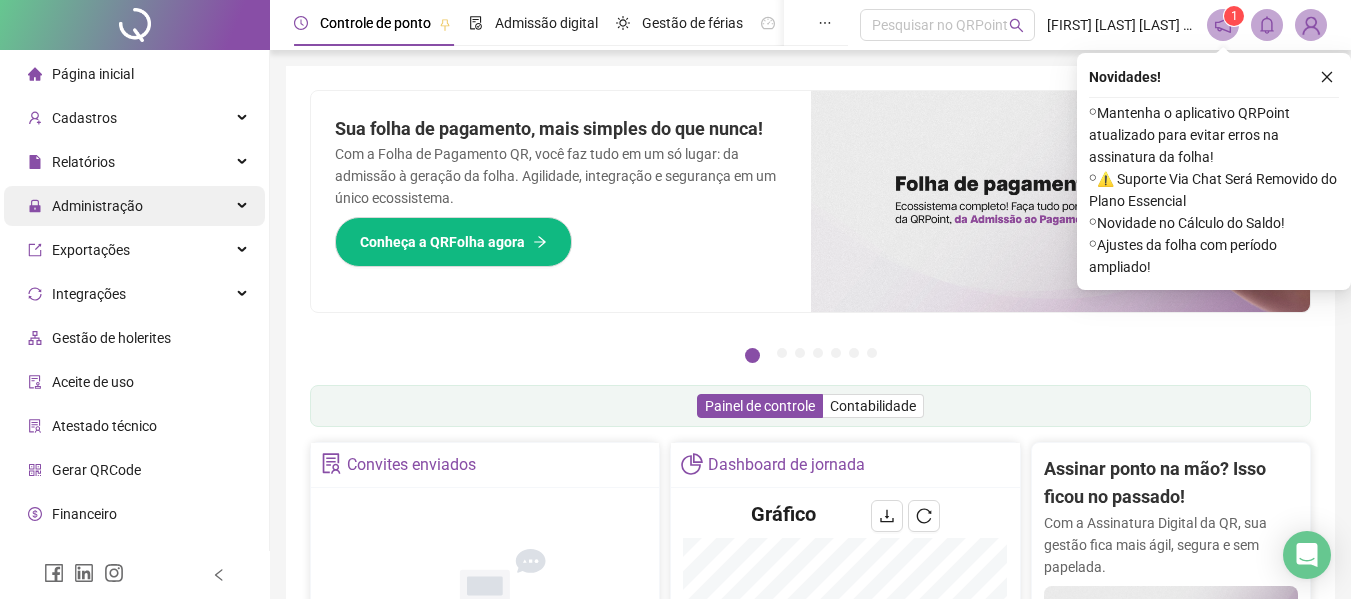 click on "Administração" at bounding box center [134, 206] 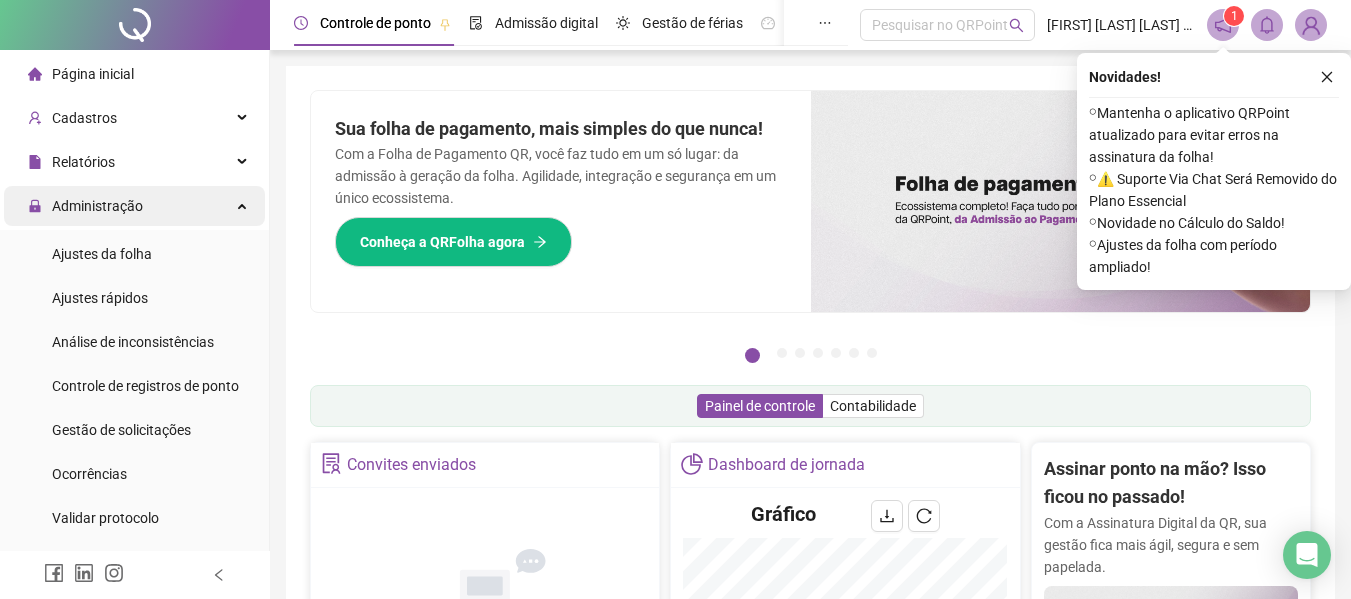 click on "Administração" at bounding box center [134, 206] 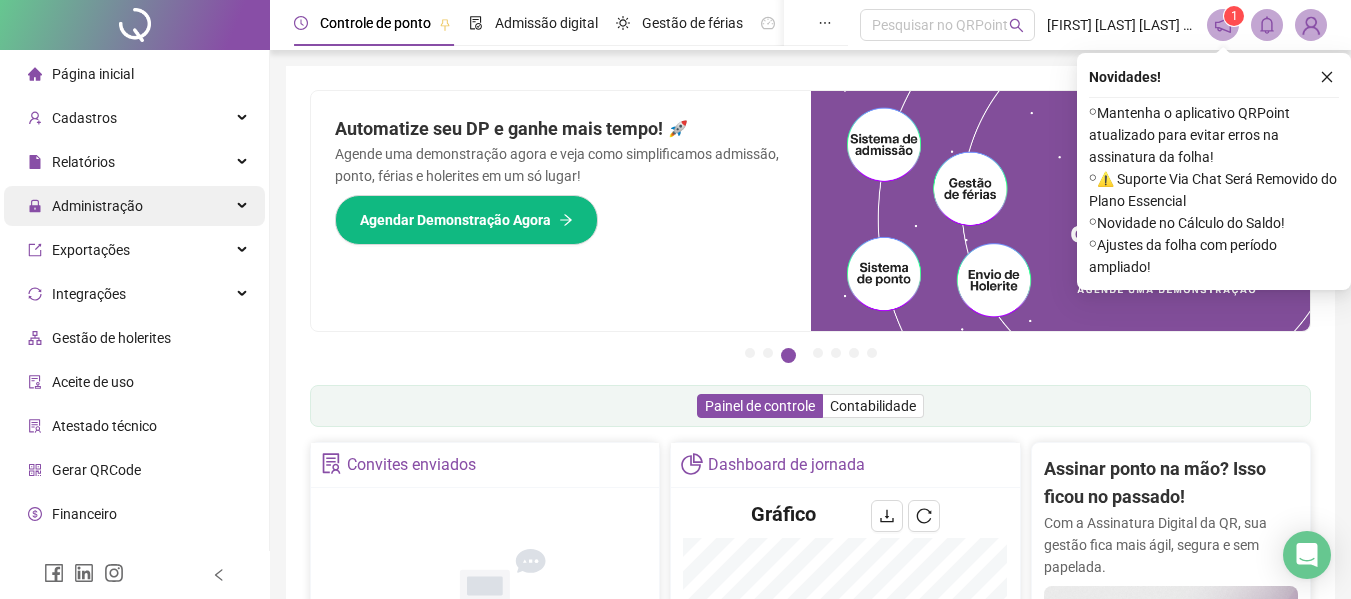 click on "Administração" at bounding box center [134, 206] 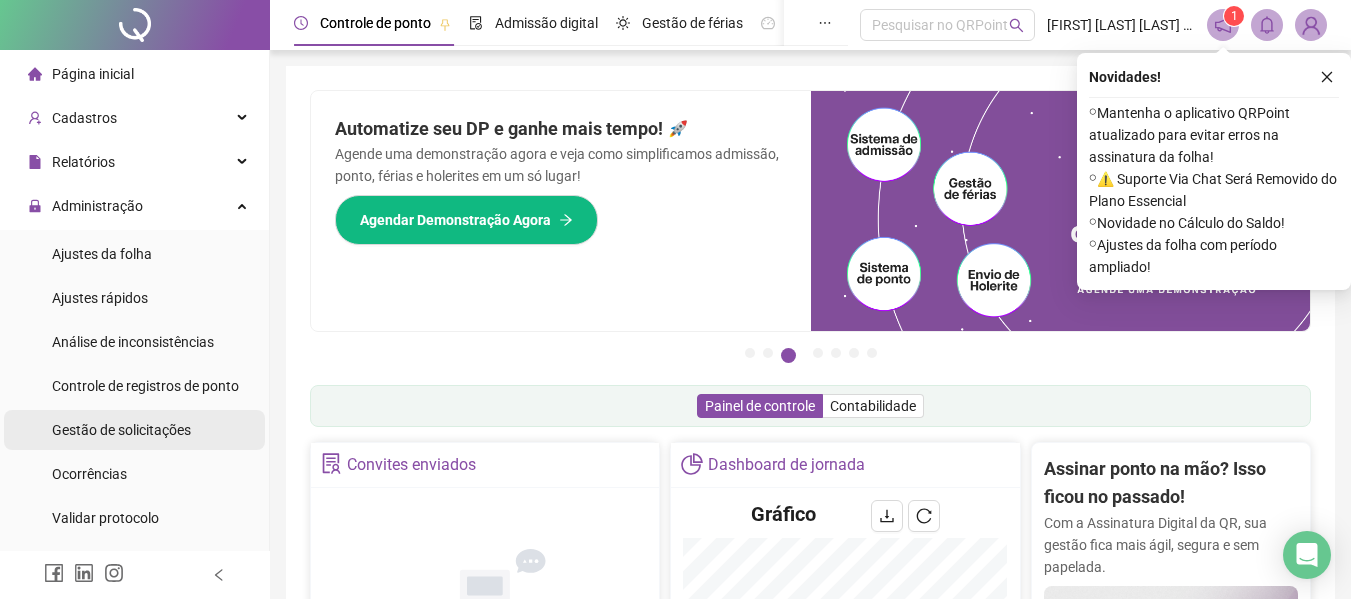 click on "Gestão de solicitações" at bounding box center (121, 430) 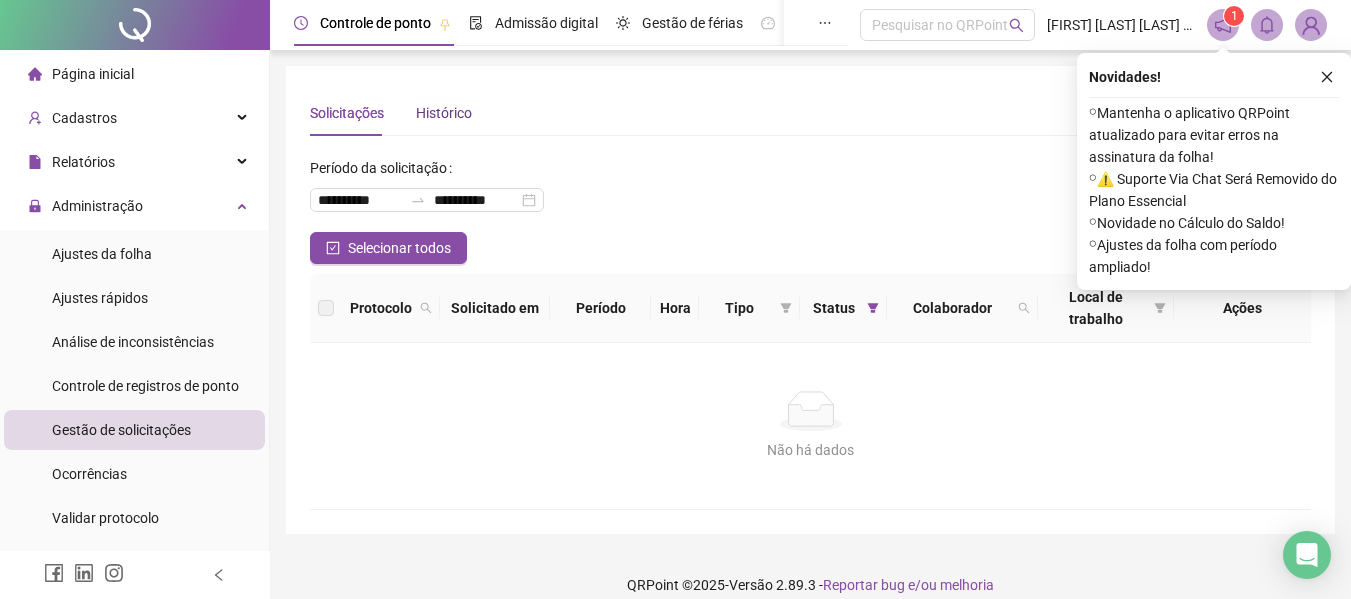 click on "Histórico" at bounding box center [444, 113] 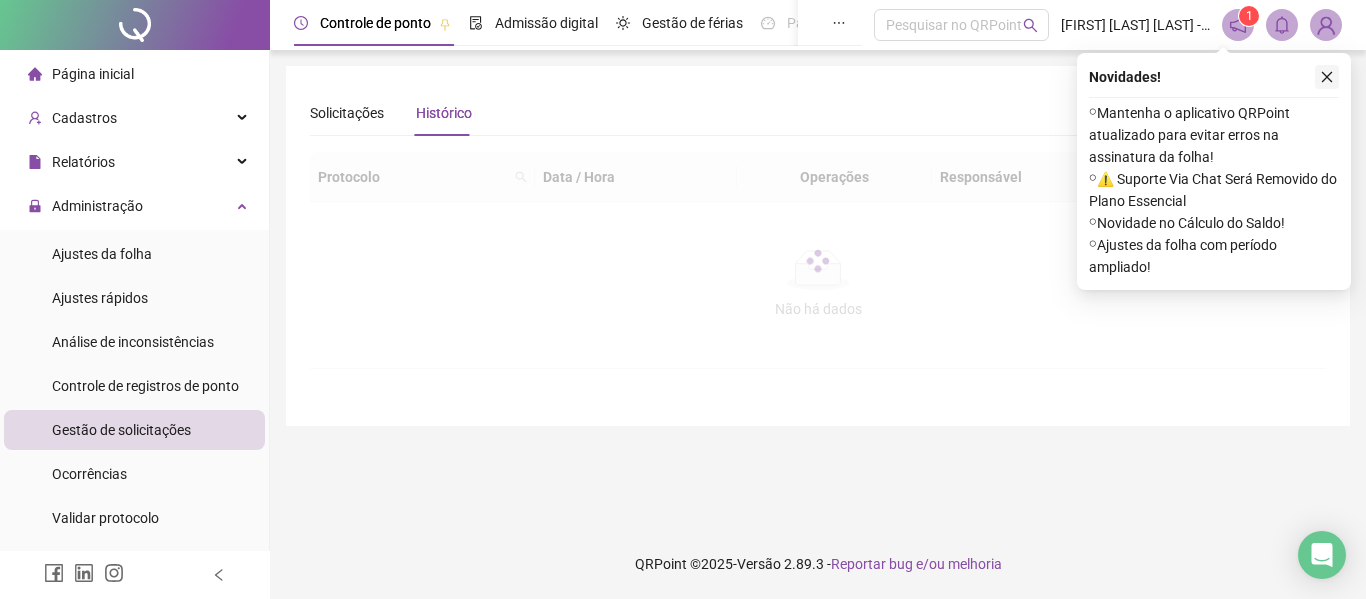click 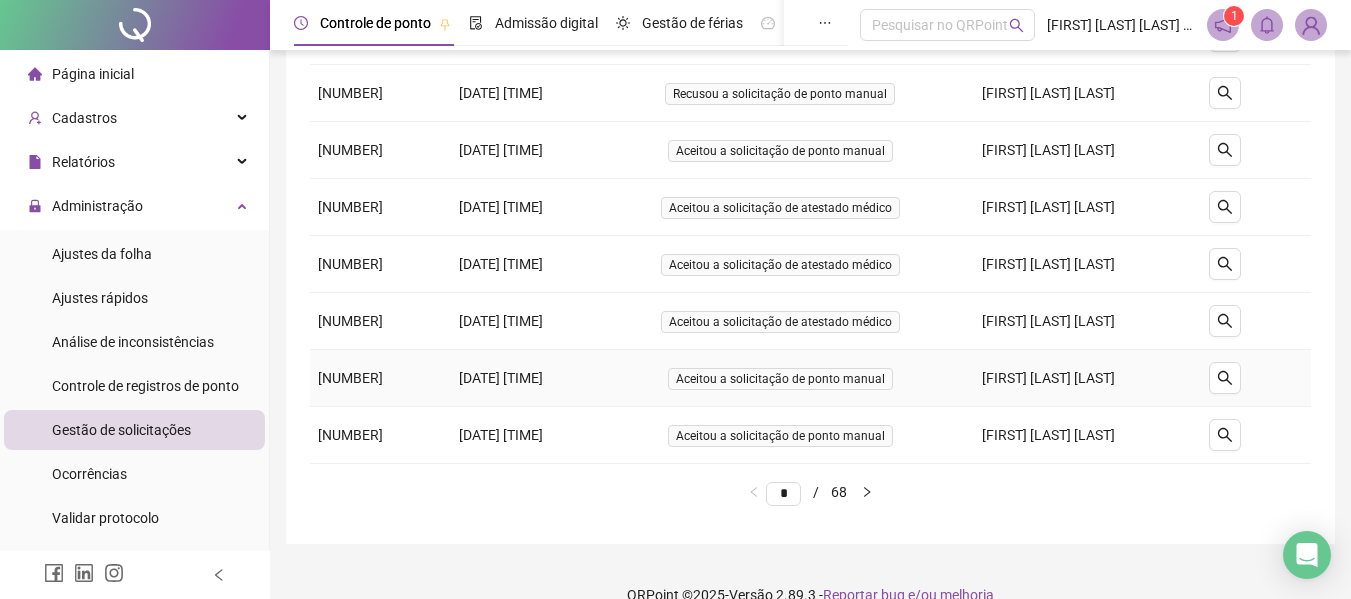 scroll, scrollTop: 339, scrollLeft: 0, axis: vertical 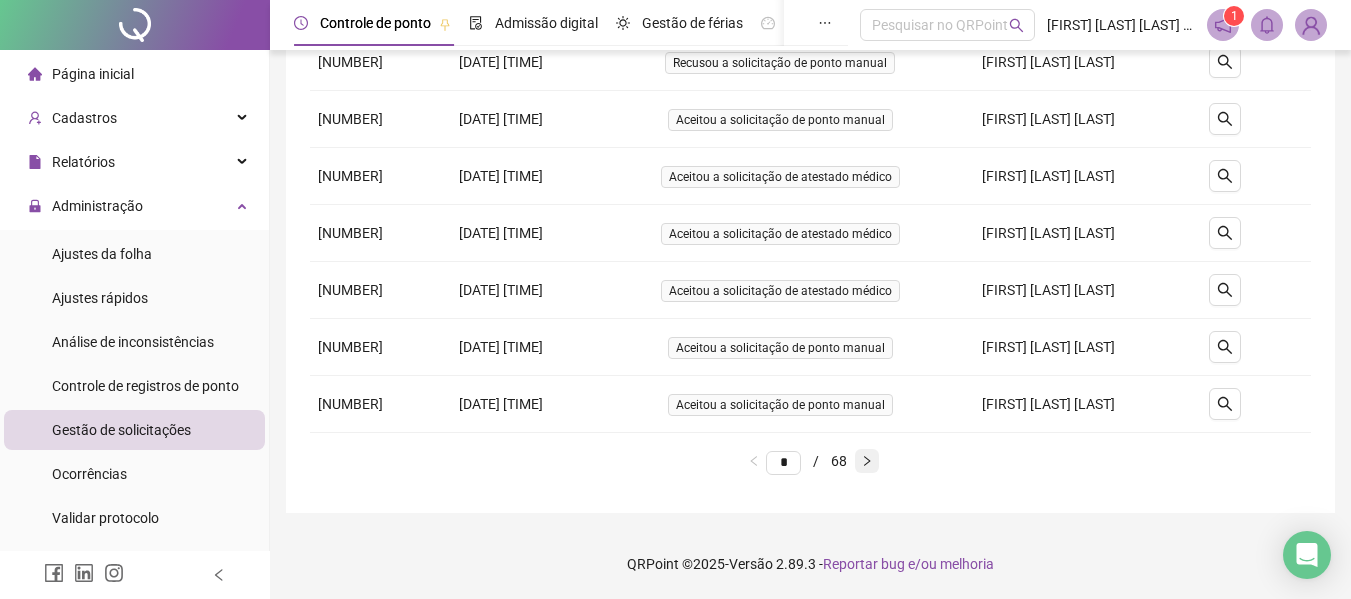 click 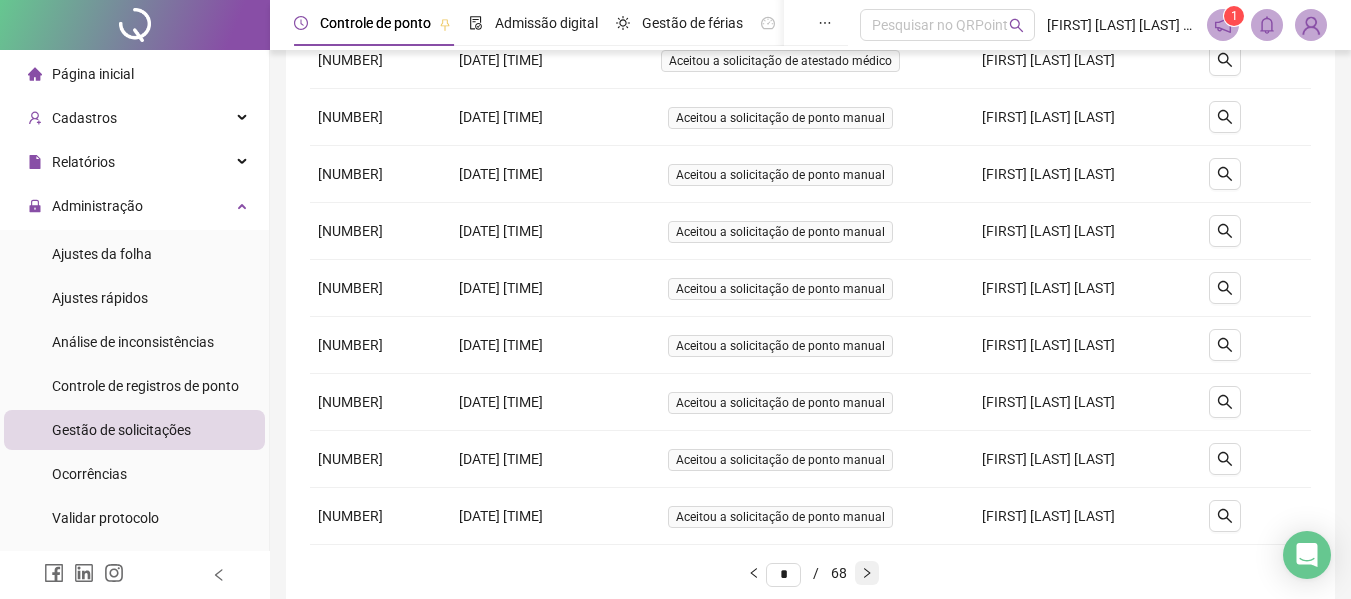 scroll, scrollTop: 339, scrollLeft: 0, axis: vertical 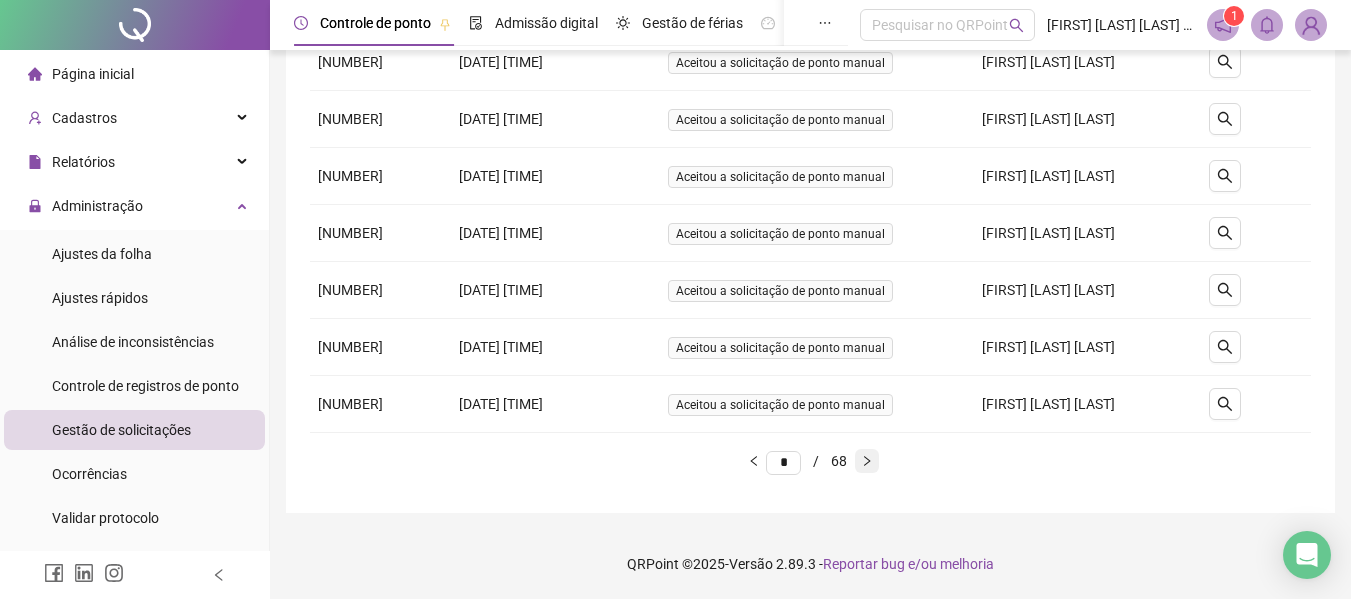 click 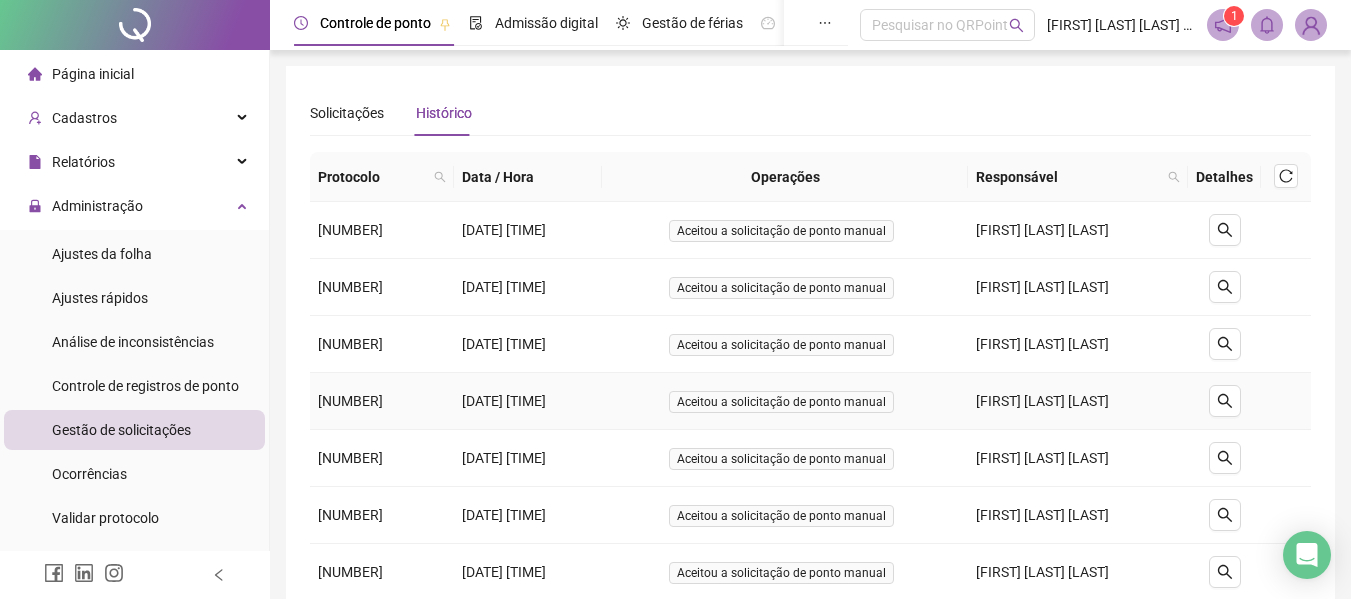 scroll, scrollTop: 339, scrollLeft: 0, axis: vertical 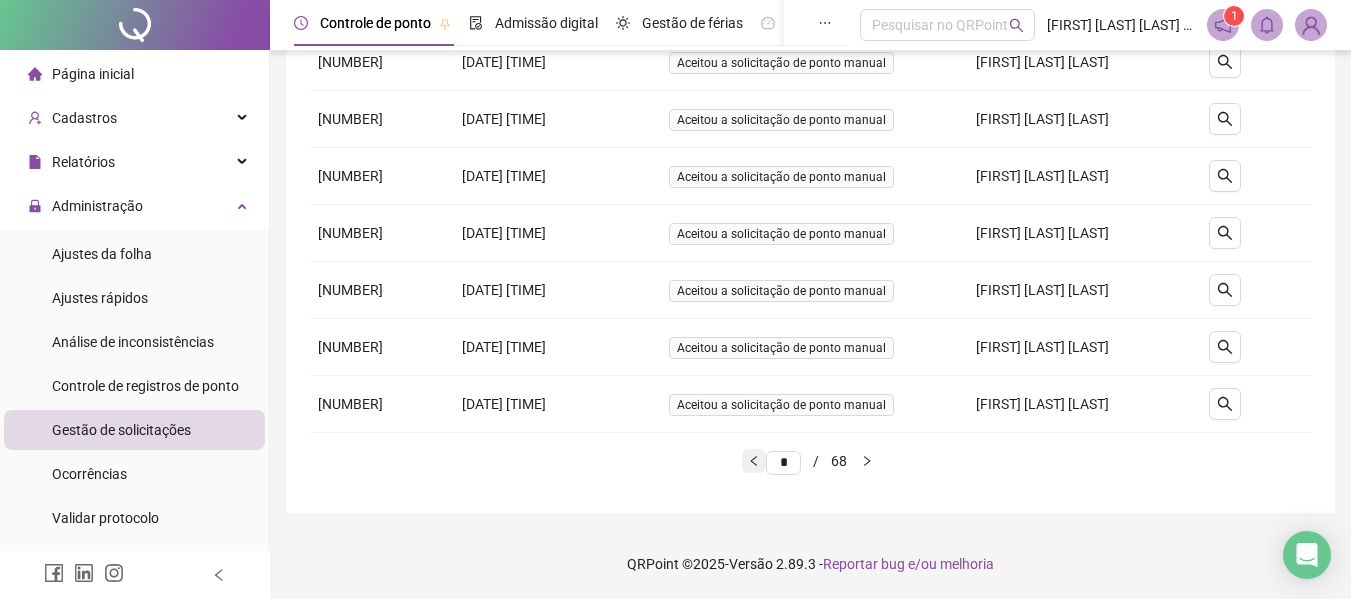 click 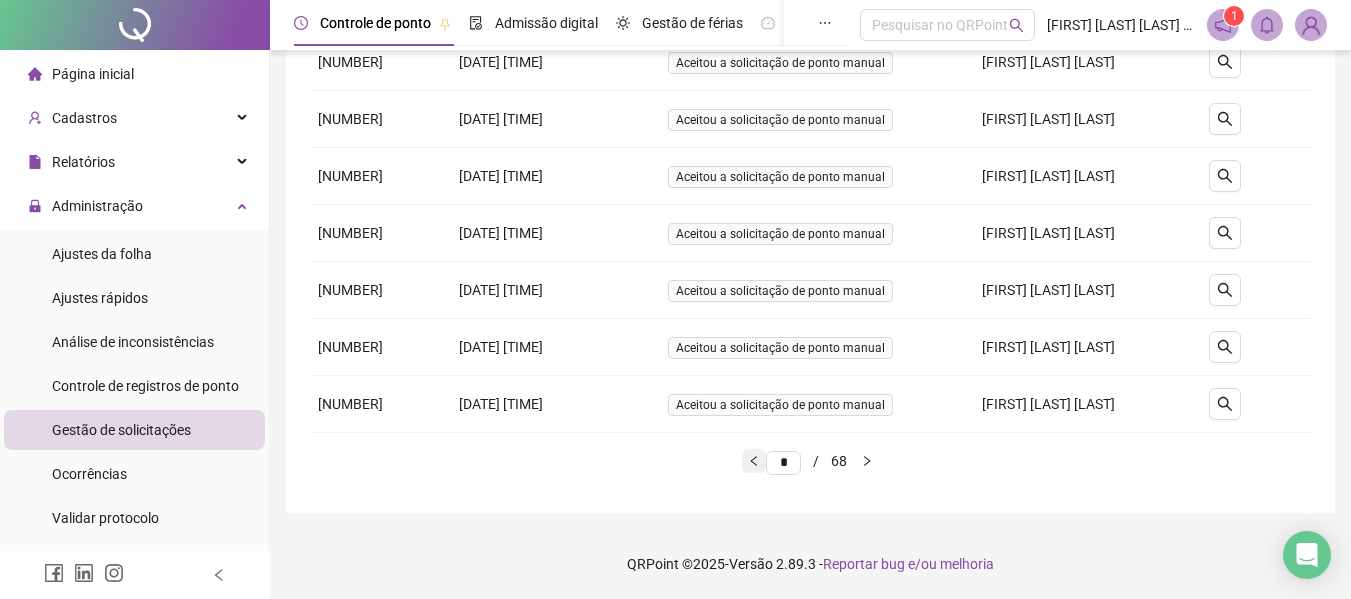click 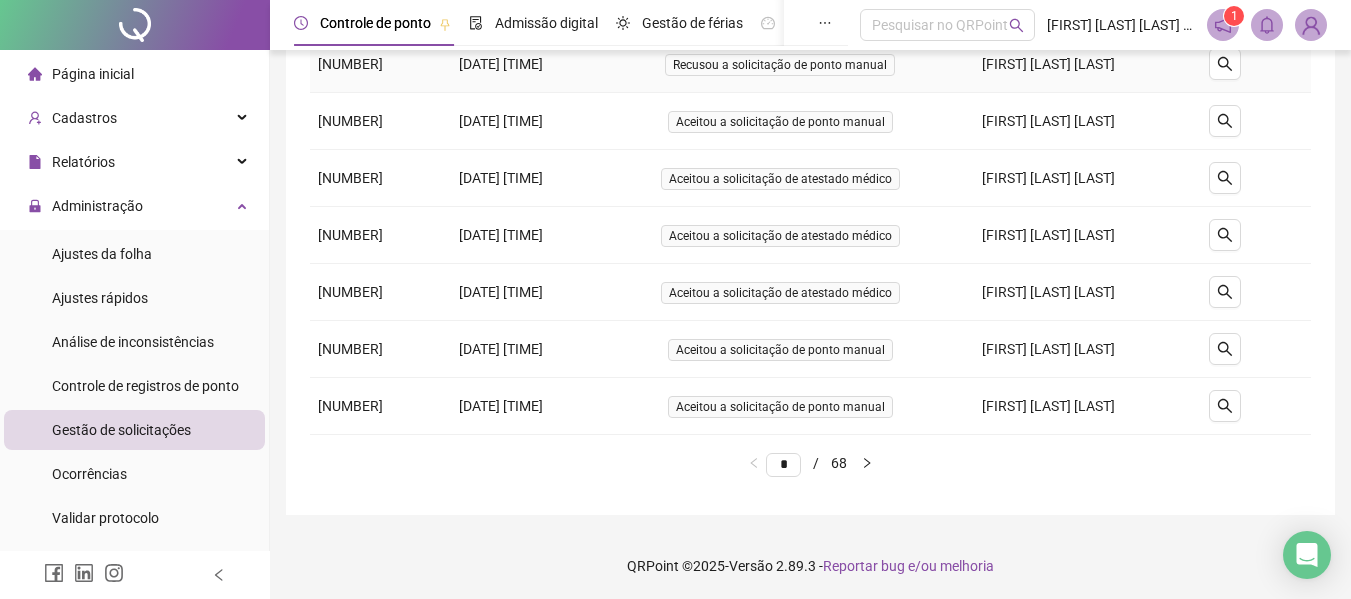 scroll, scrollTop: 339, scrollLeft: 0, axis: vertical 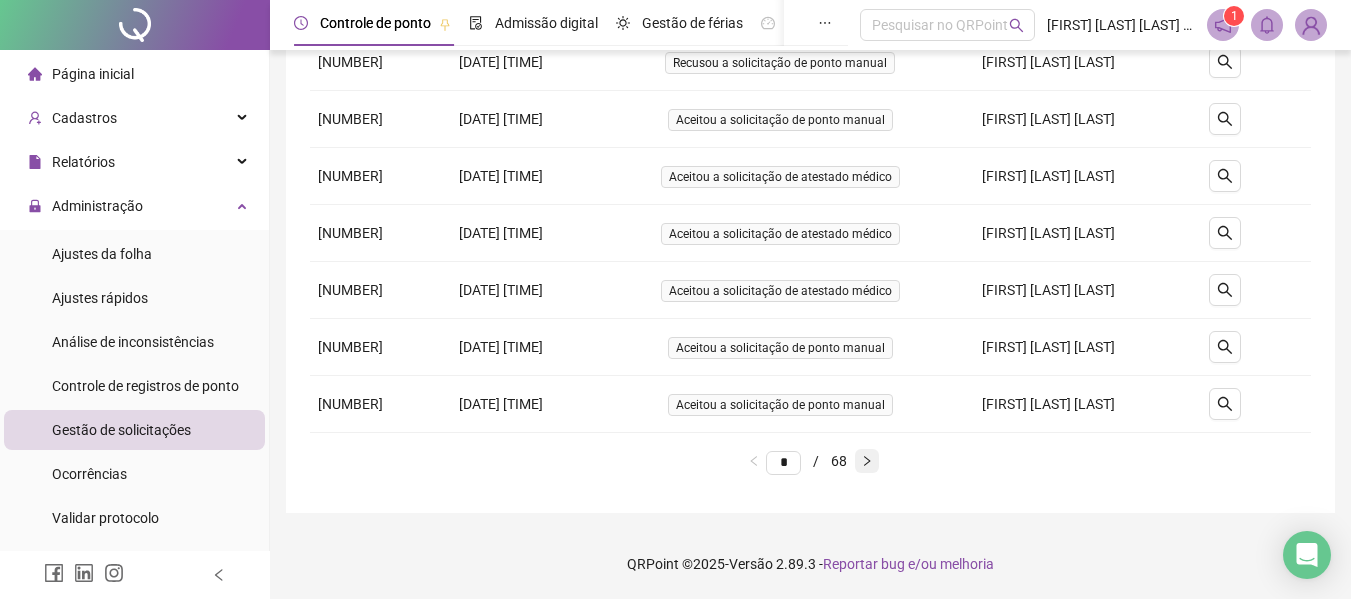 click at bounding box center [867, 461] 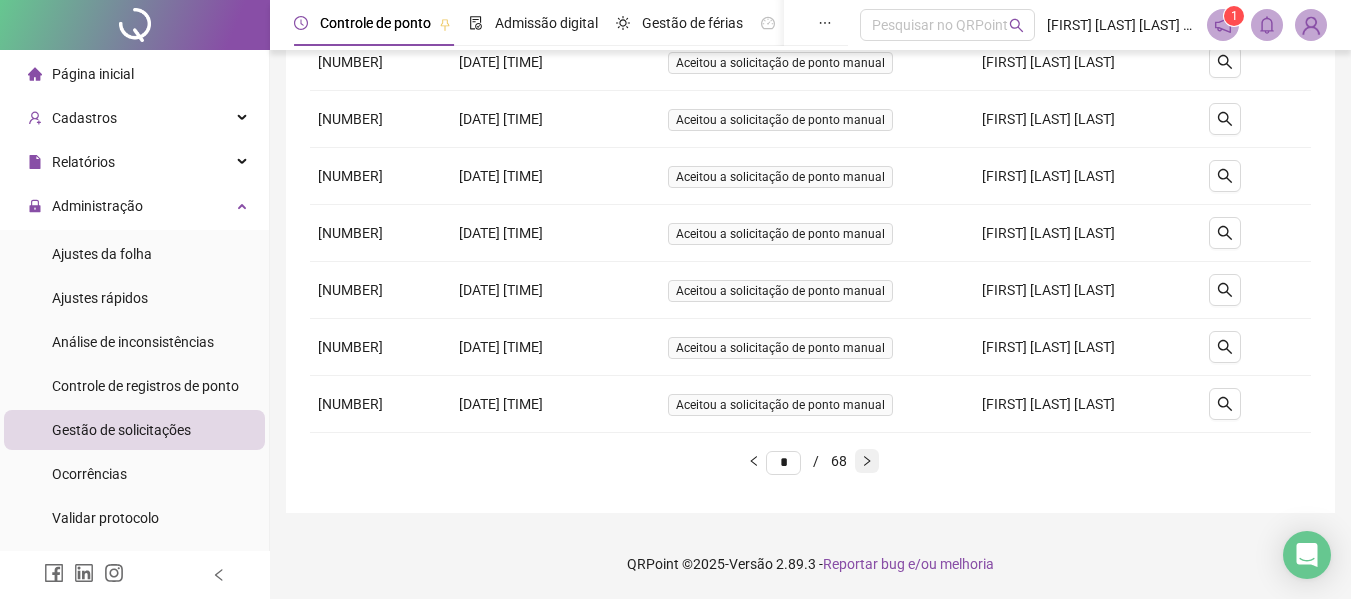 click at bounding box center [867, 461] 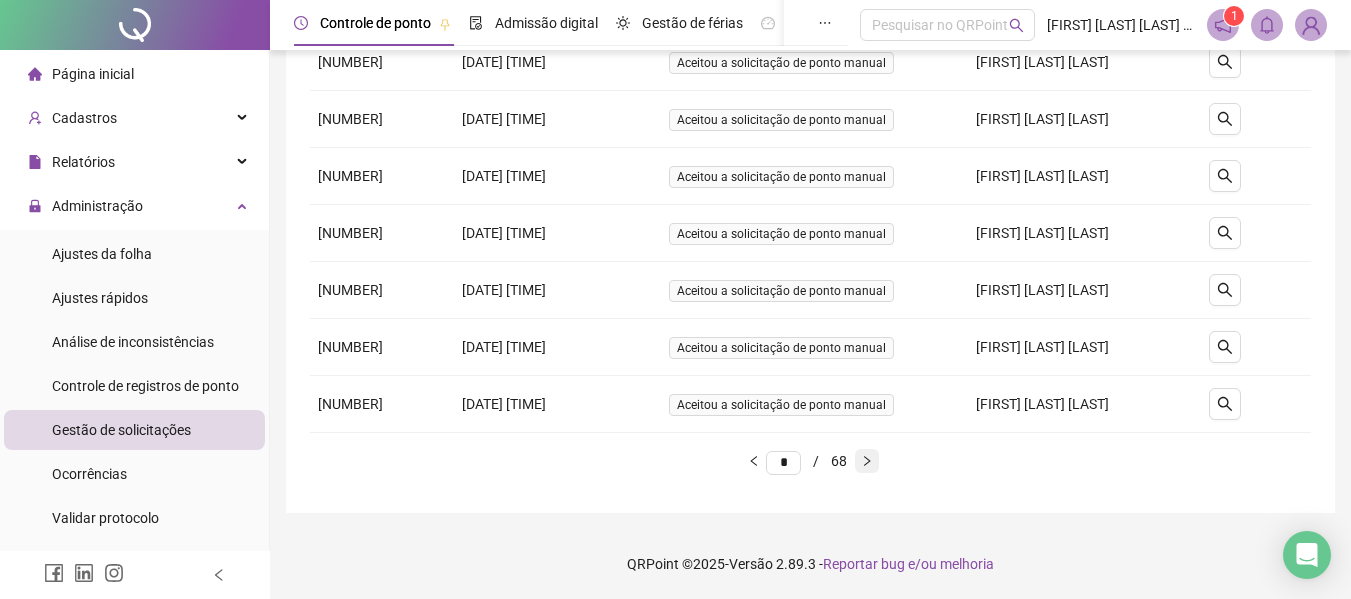 click at bounding box center [867, 461] 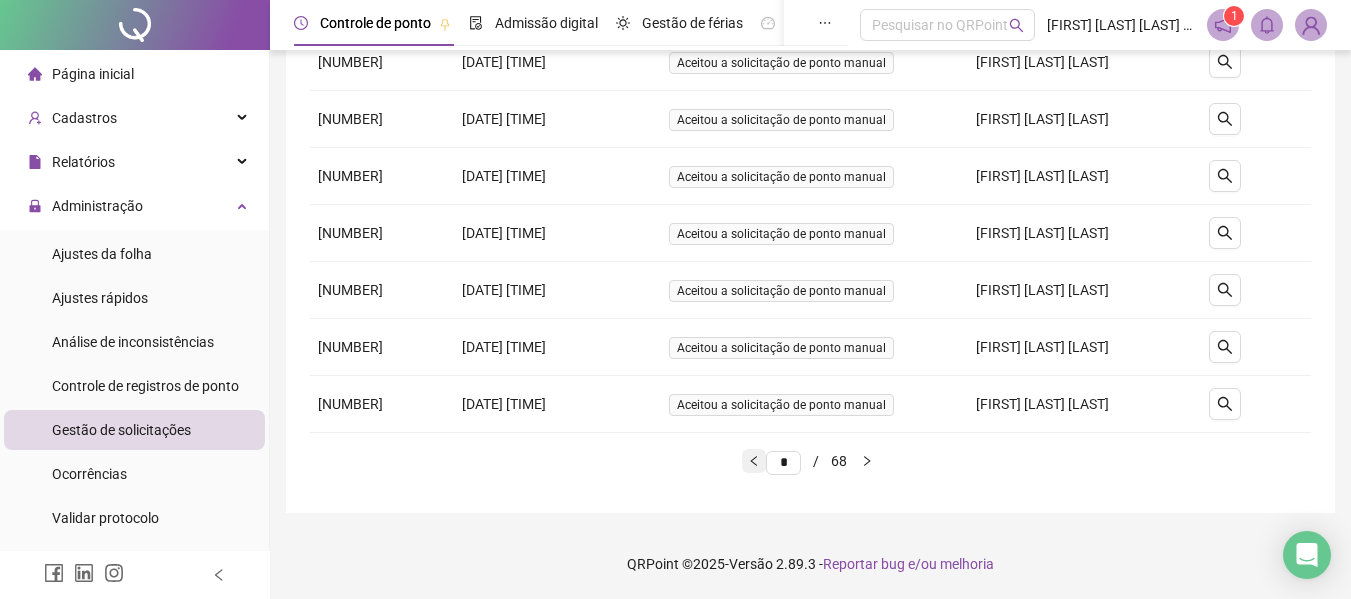 click 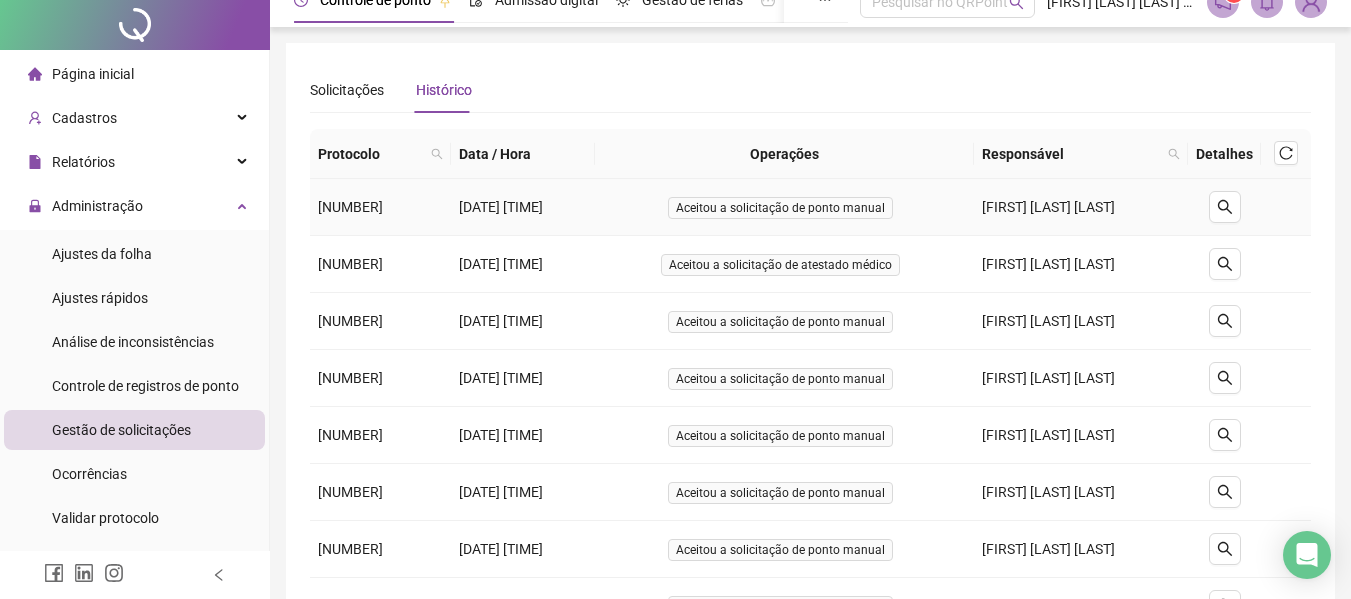 scroll, scrollTop: 0, scrollLeft: 0, axis: both 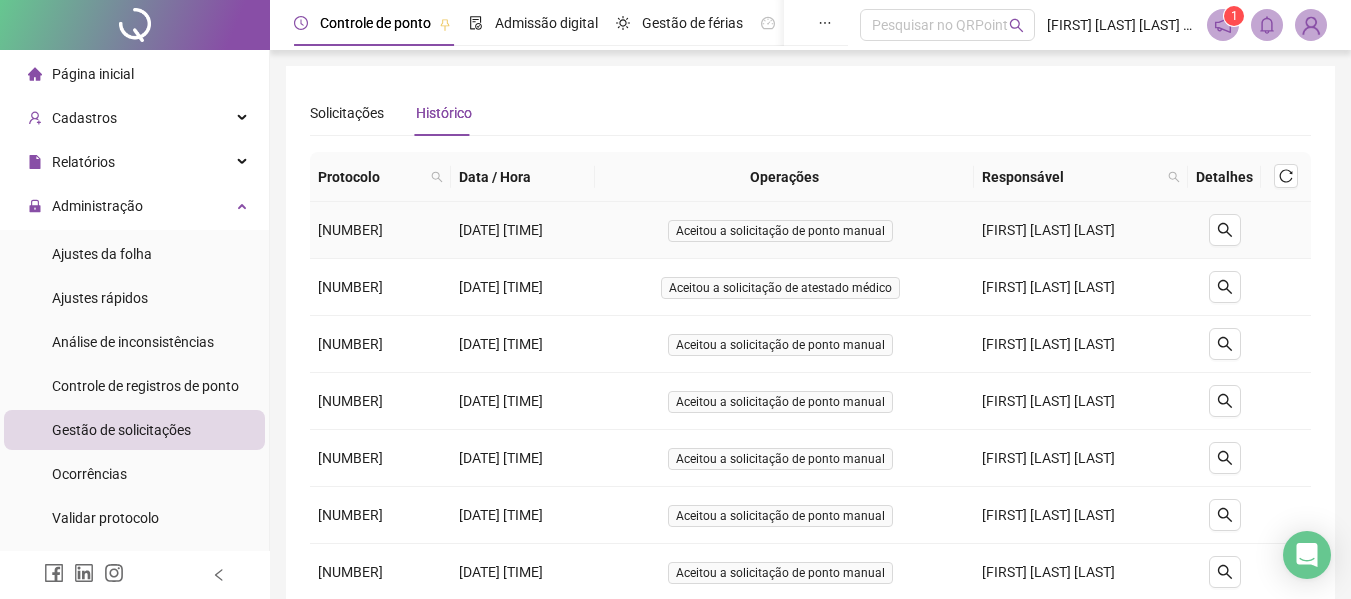 click on "Aceitou a solicitação de   ponto manual" at bounding box center (784, 230) 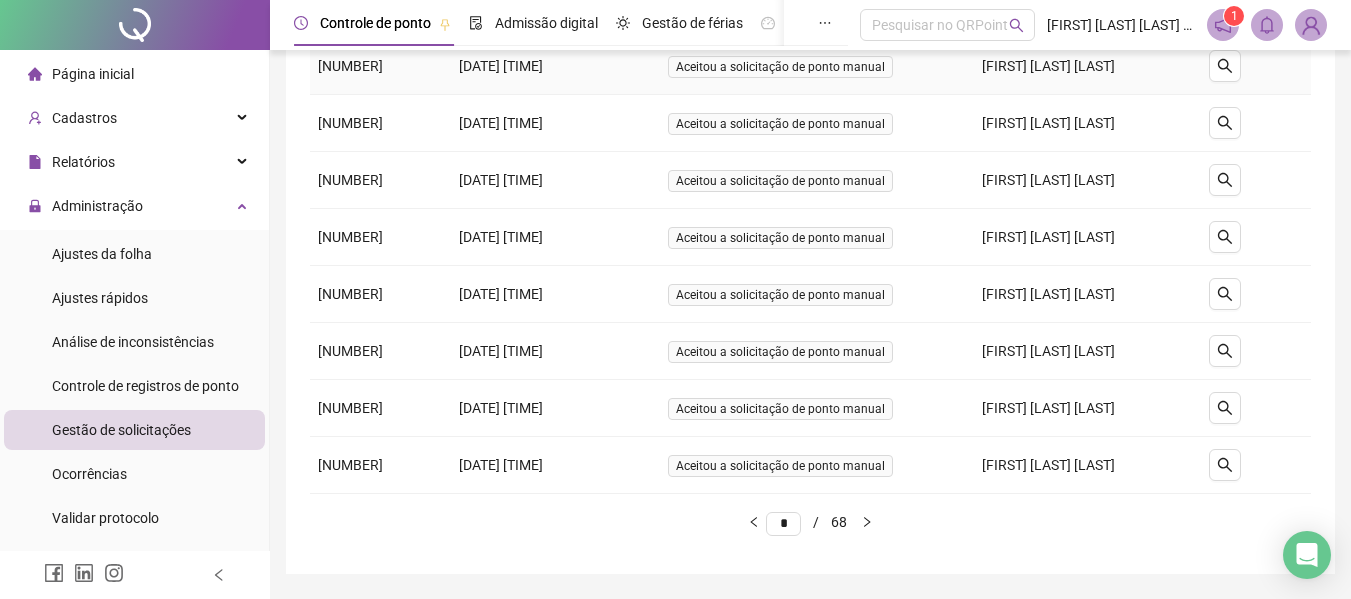 scroll, scrollTop: 339, scrollLeft: 0, axis: vertical 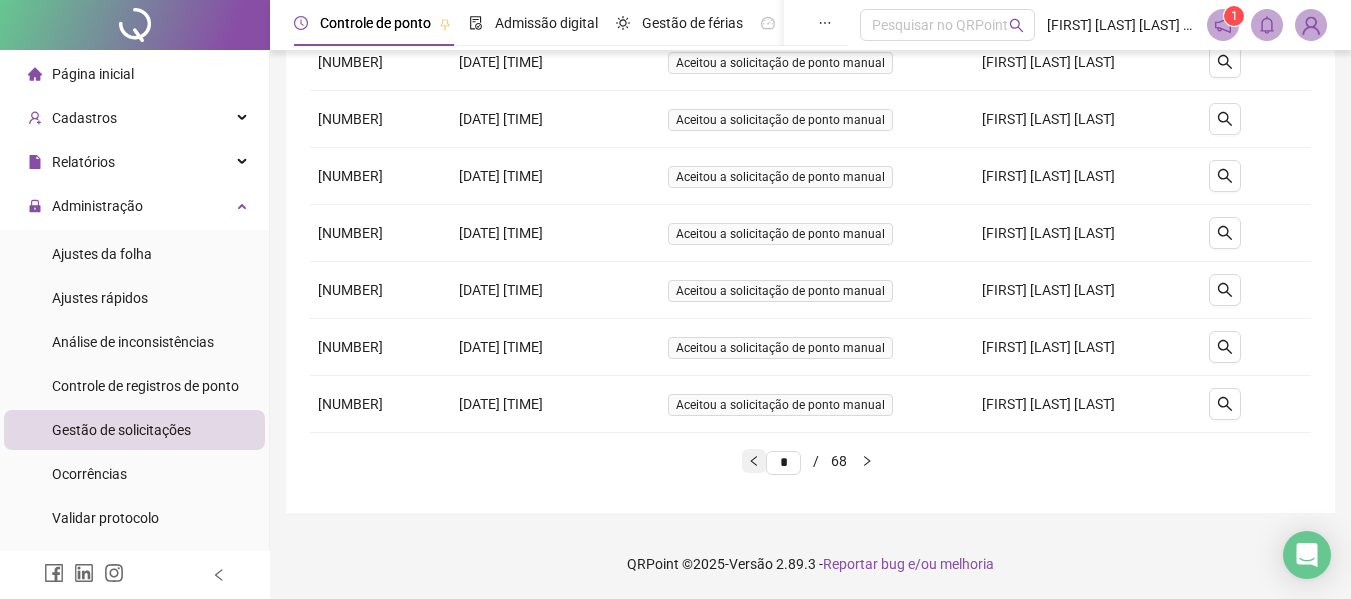 click 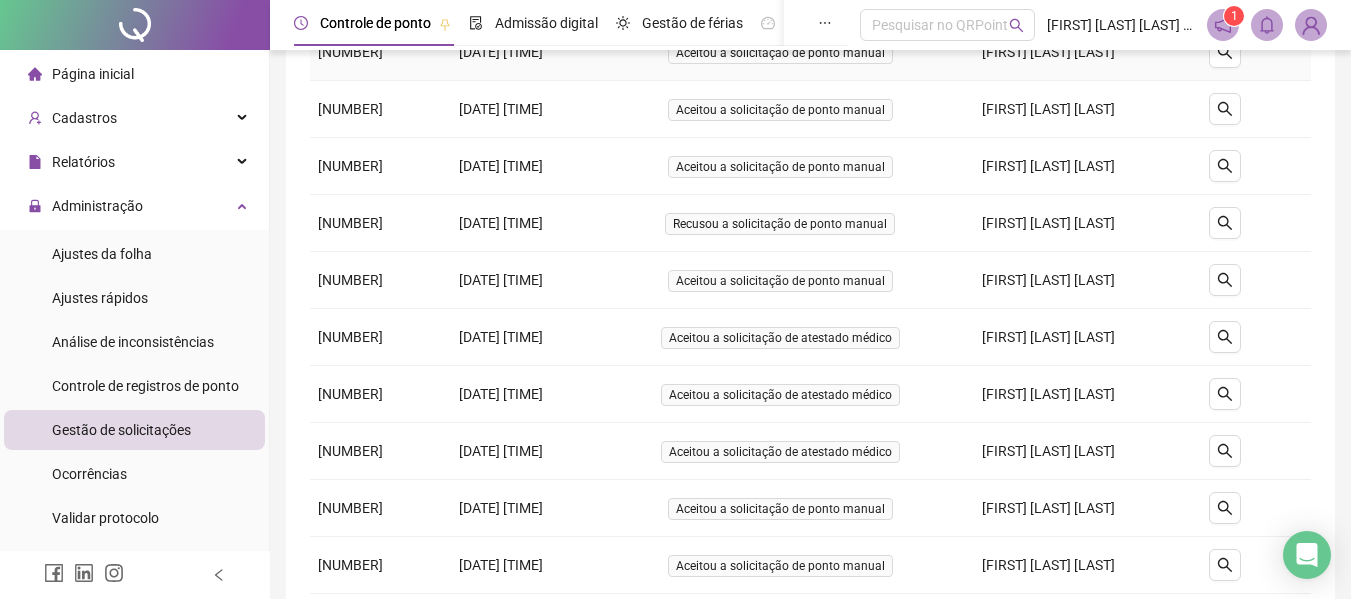 scroll, scrollTop: 177, scrollLeft: 0, axis: vertical 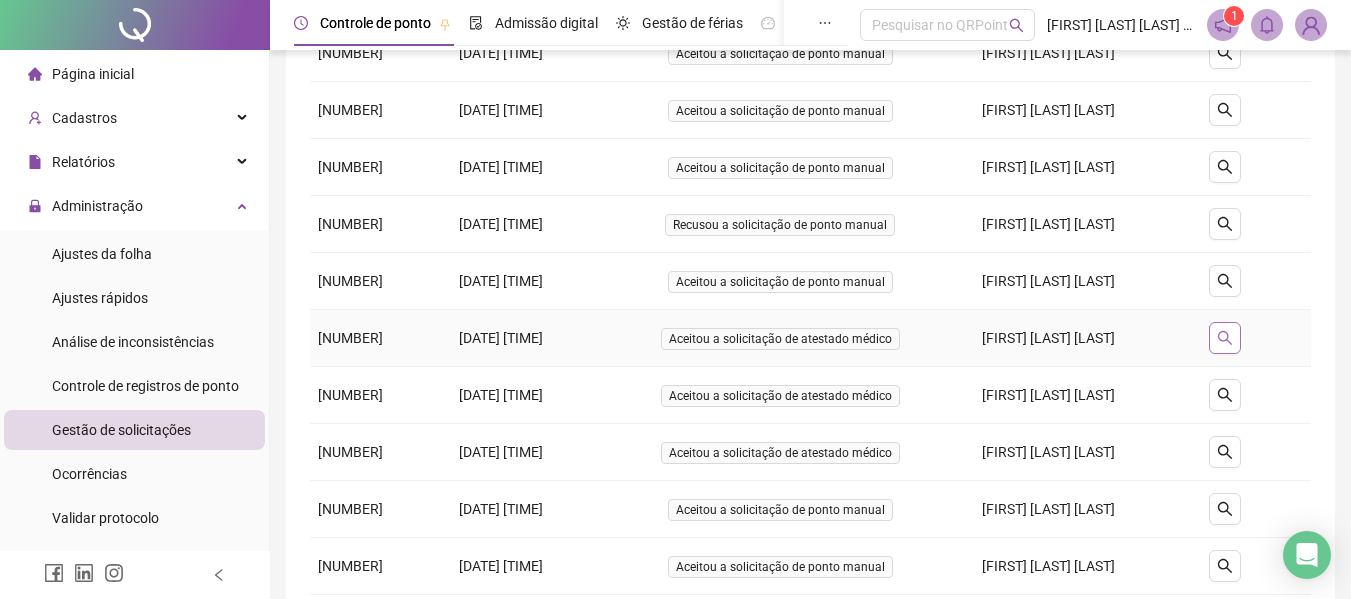 click 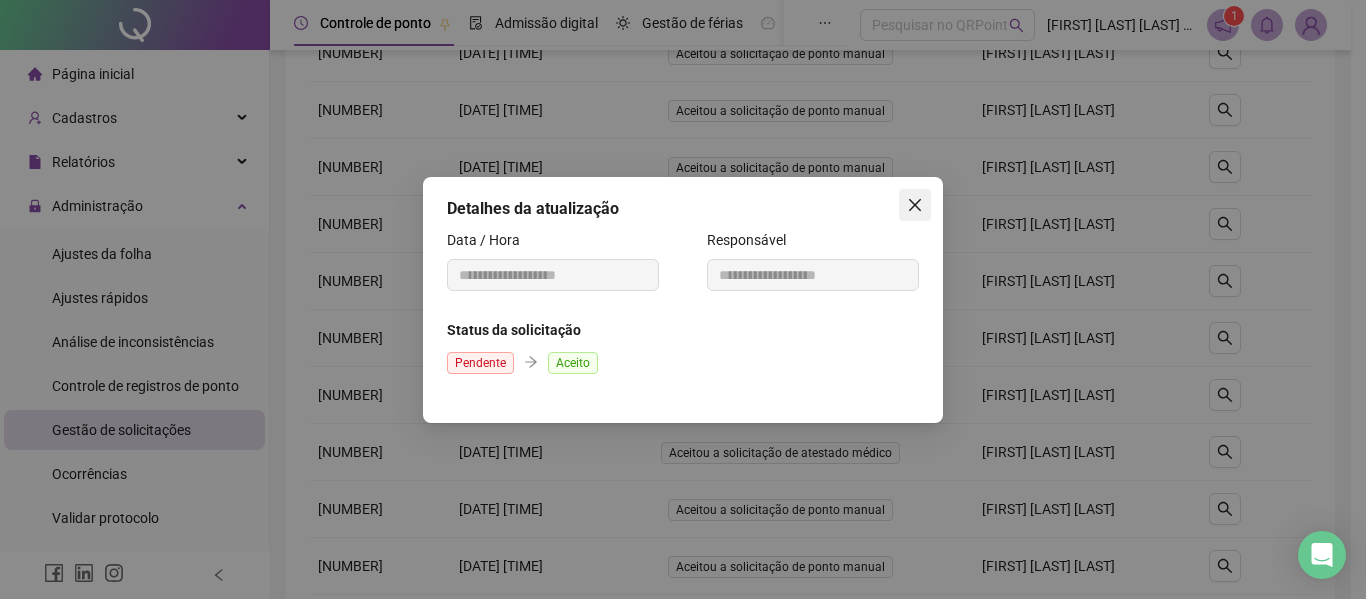 click 